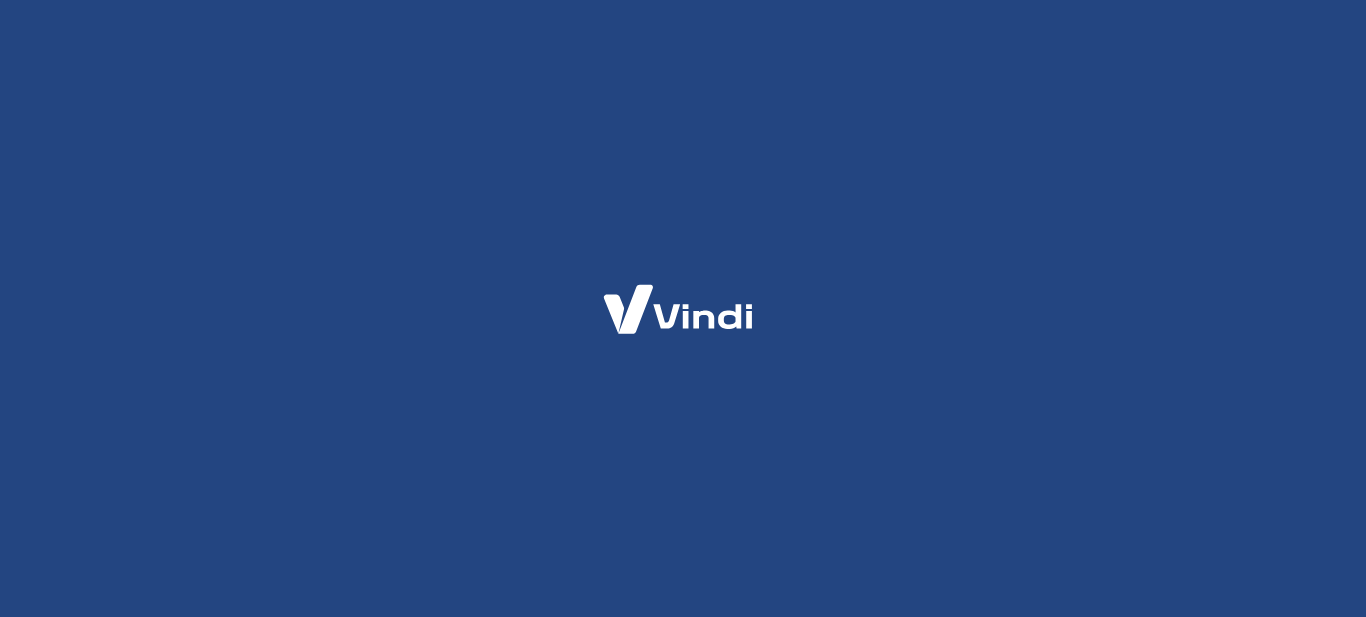 scroll, scrollTop: 0, scrollLeft: 0, axis: both 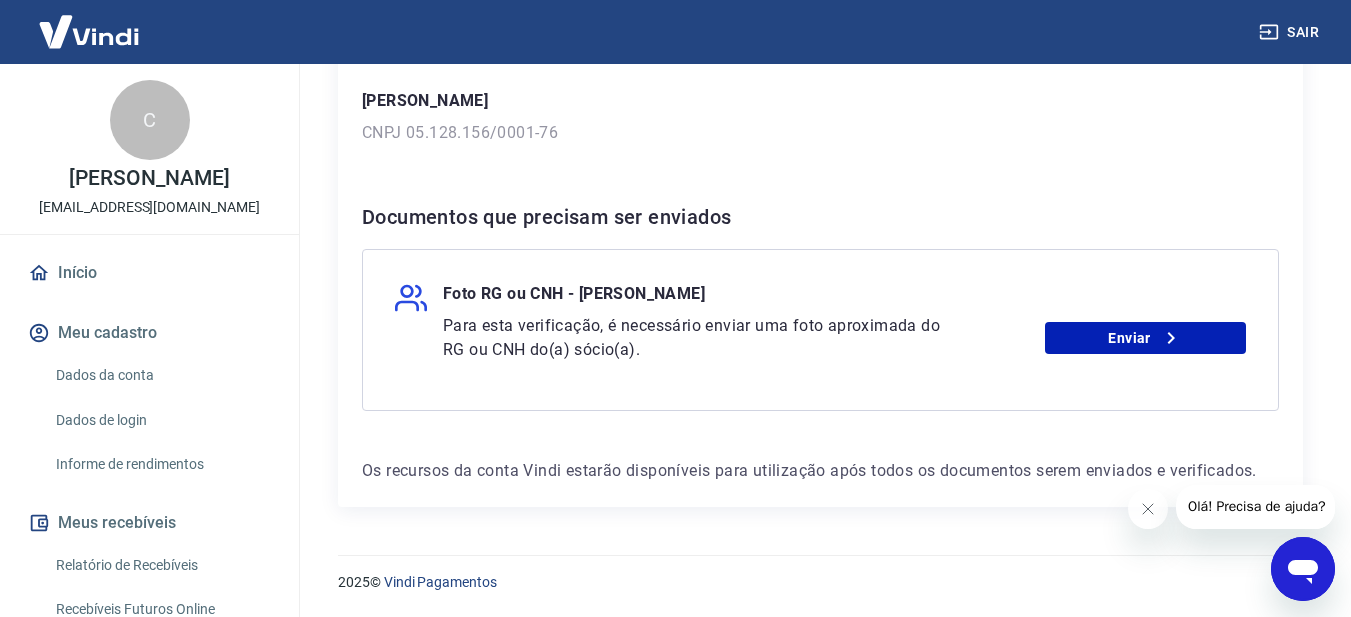 click 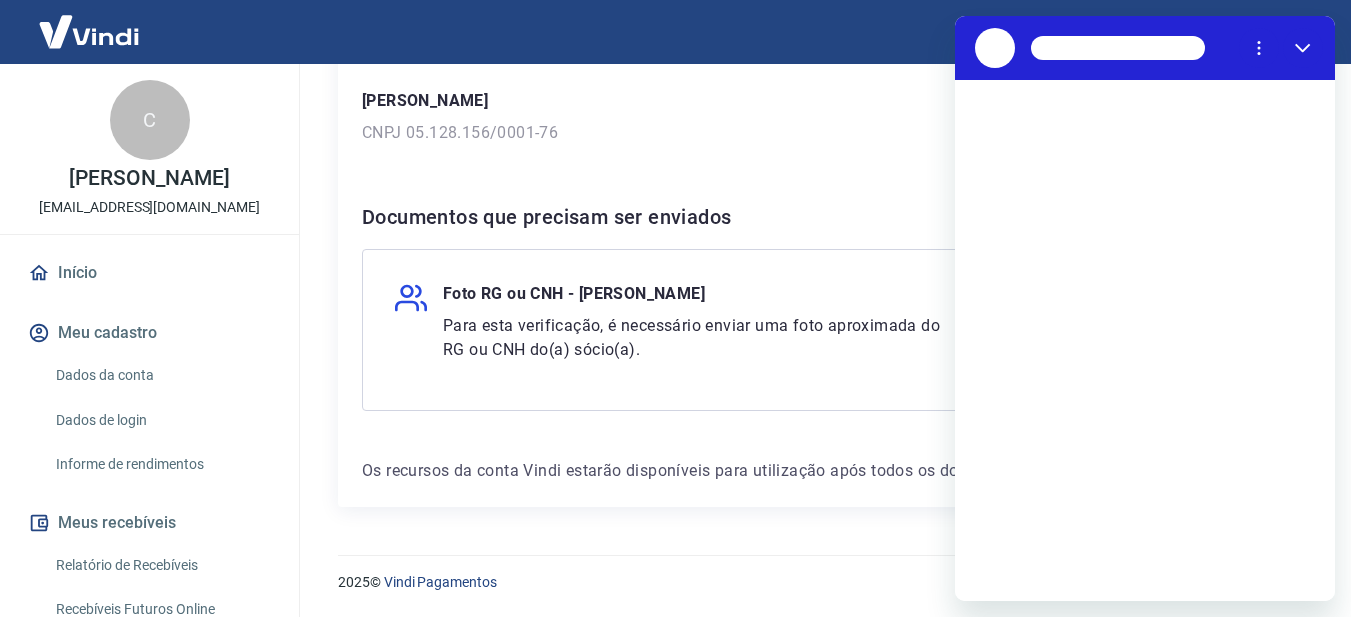 scroll, scrollTop: 0, scrollLeft: 0, axis: both 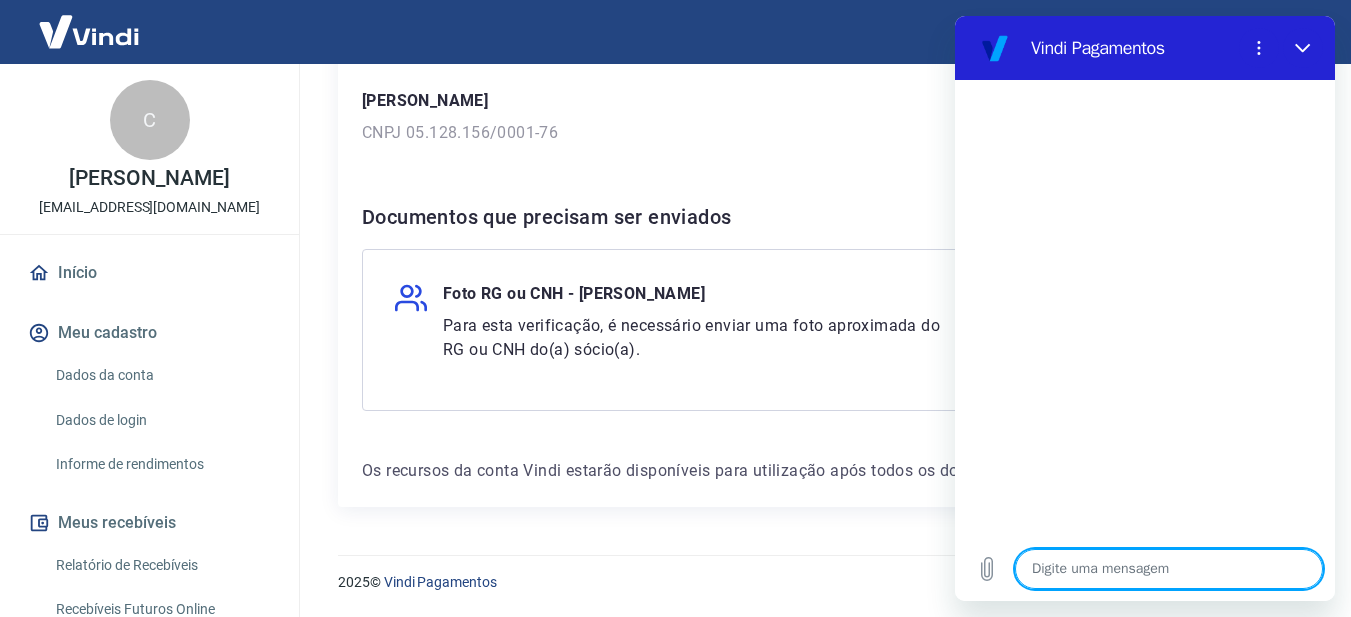 type on "b" 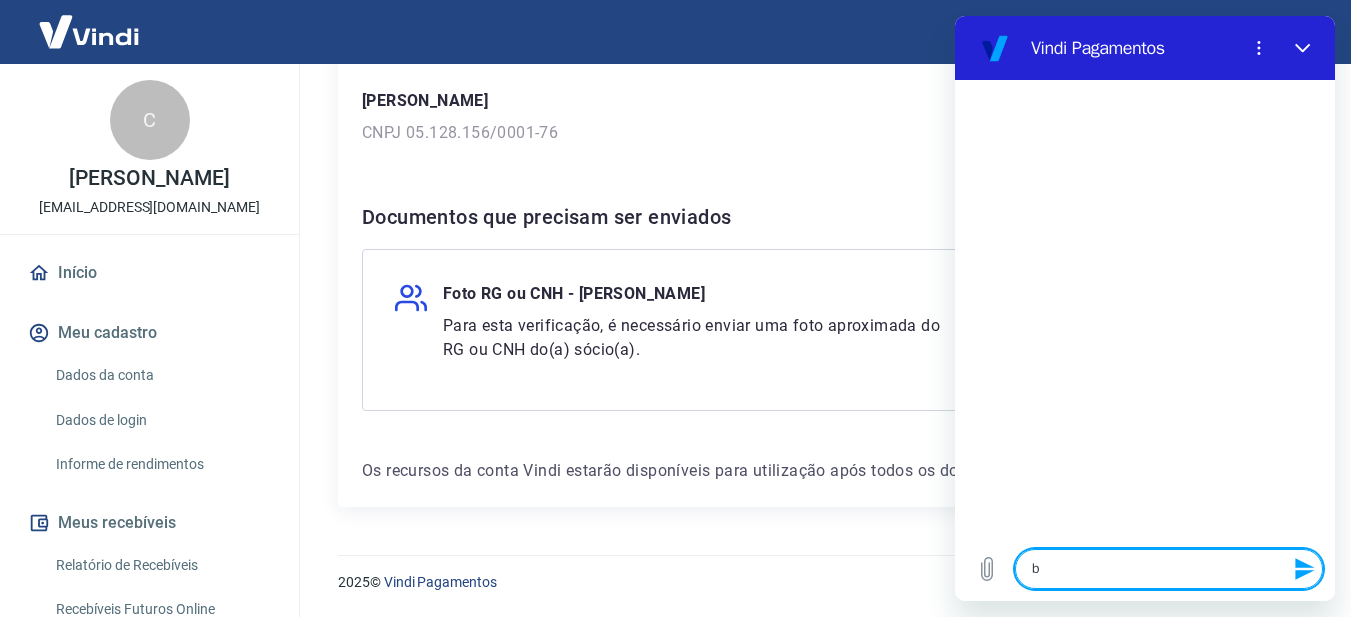 type on "bo" 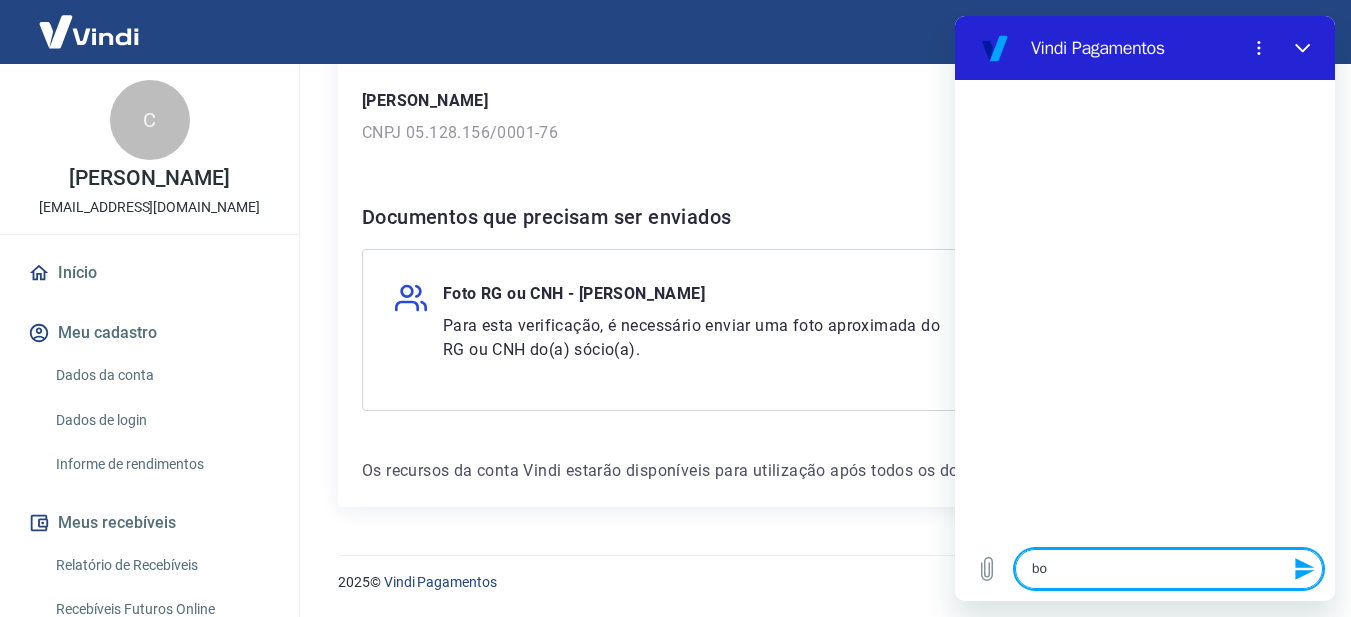 type on "bom" 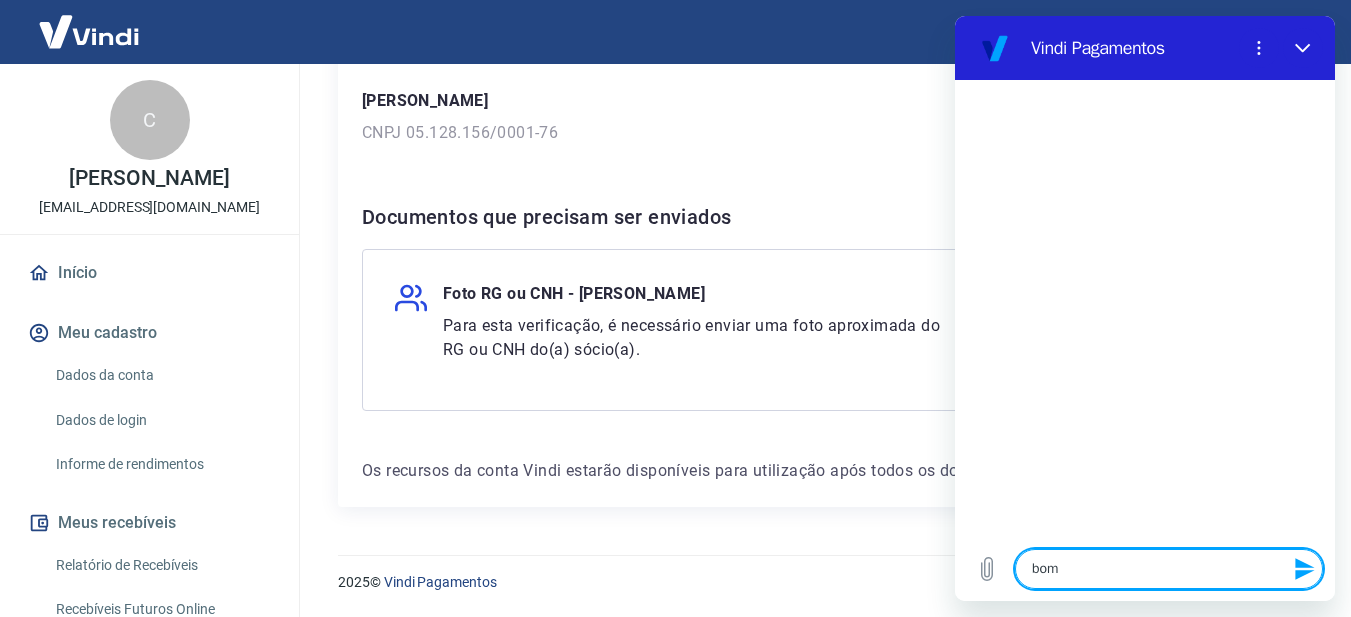 type on "x" 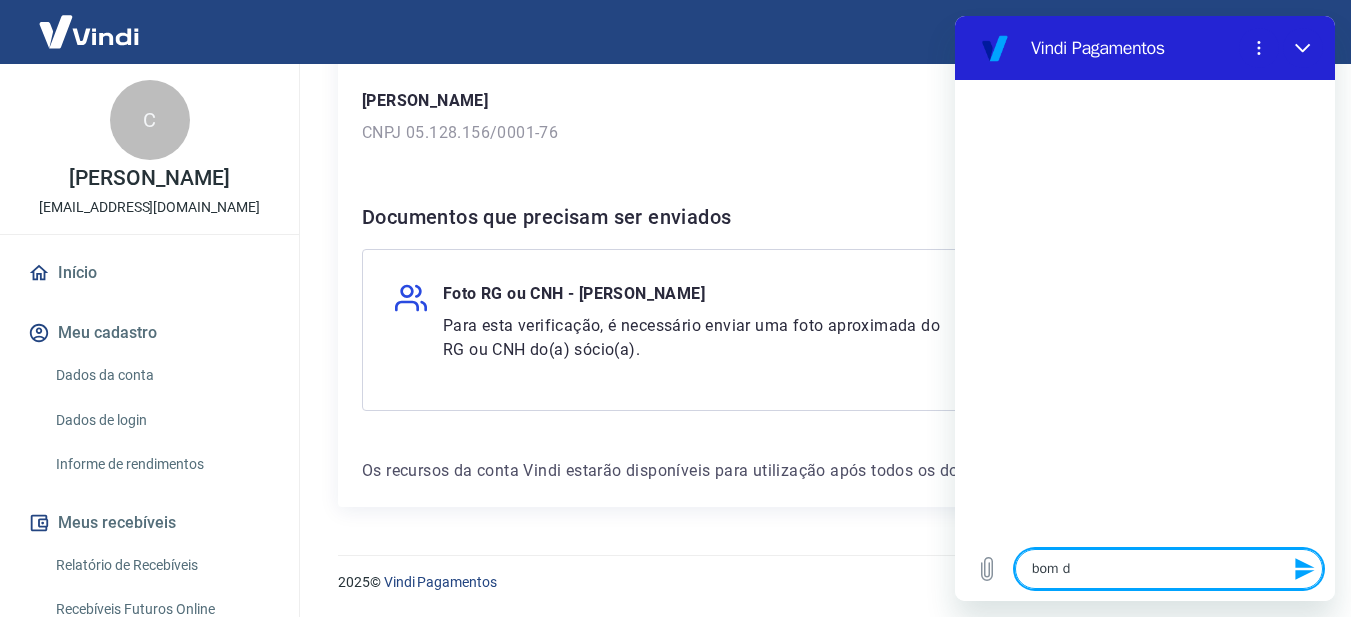 type on "bom di" 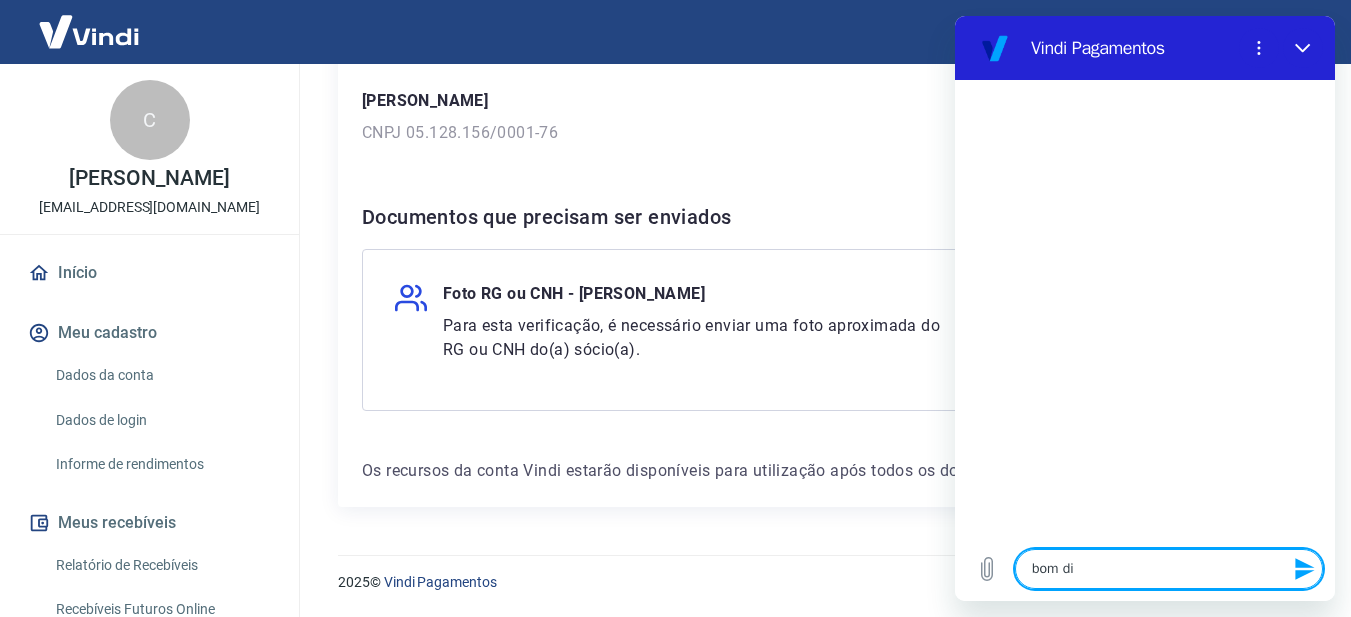 type on "bom dia" 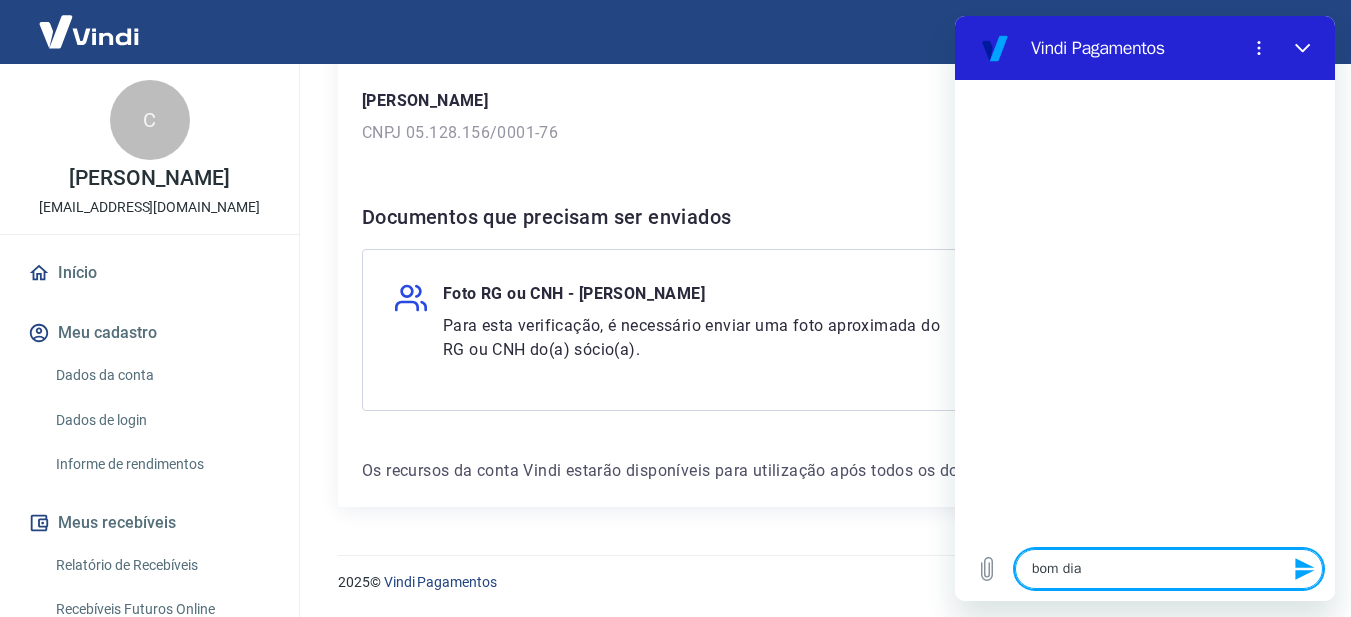type 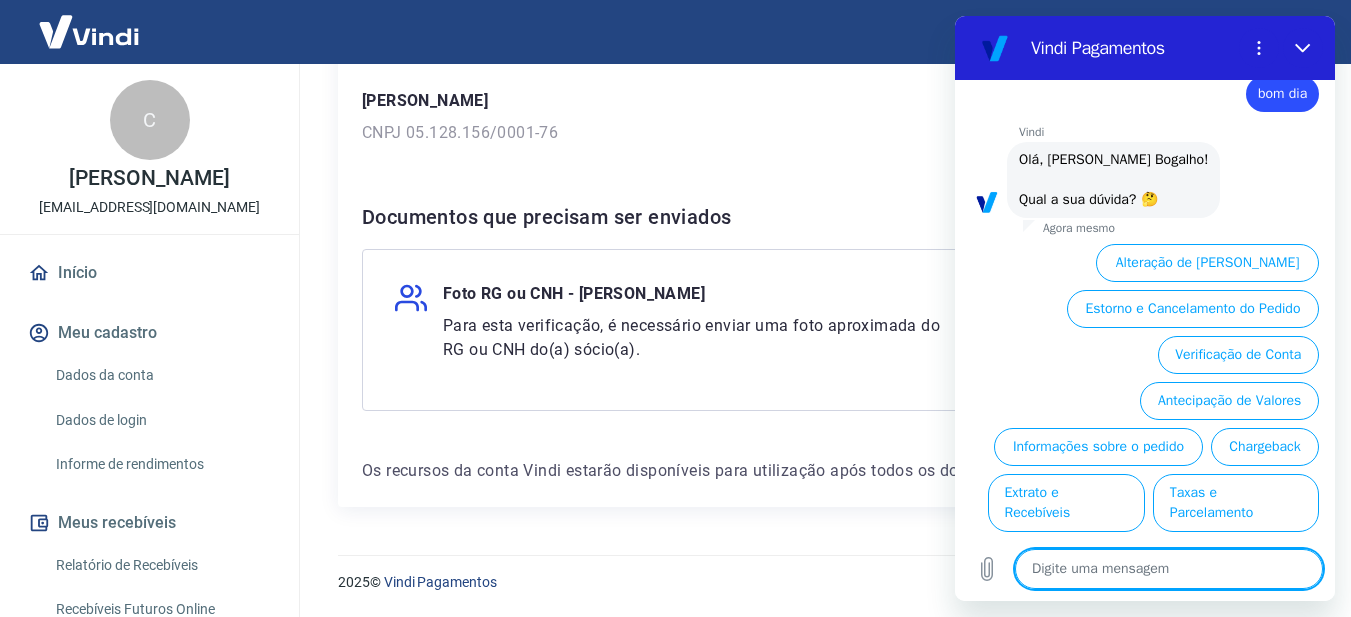 scroll, scrollTop: 70, scrollLeft: 0, axis: vertical 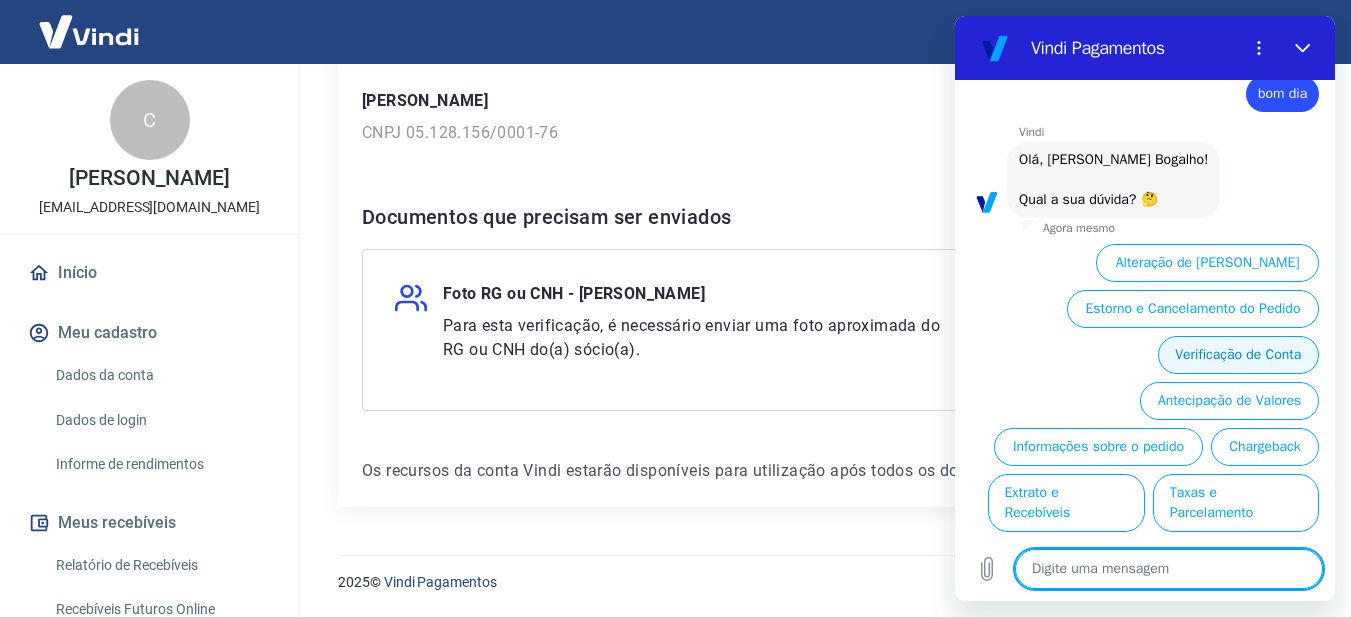 click on "Verificação de Conta" at bounding box center (1238, 355) 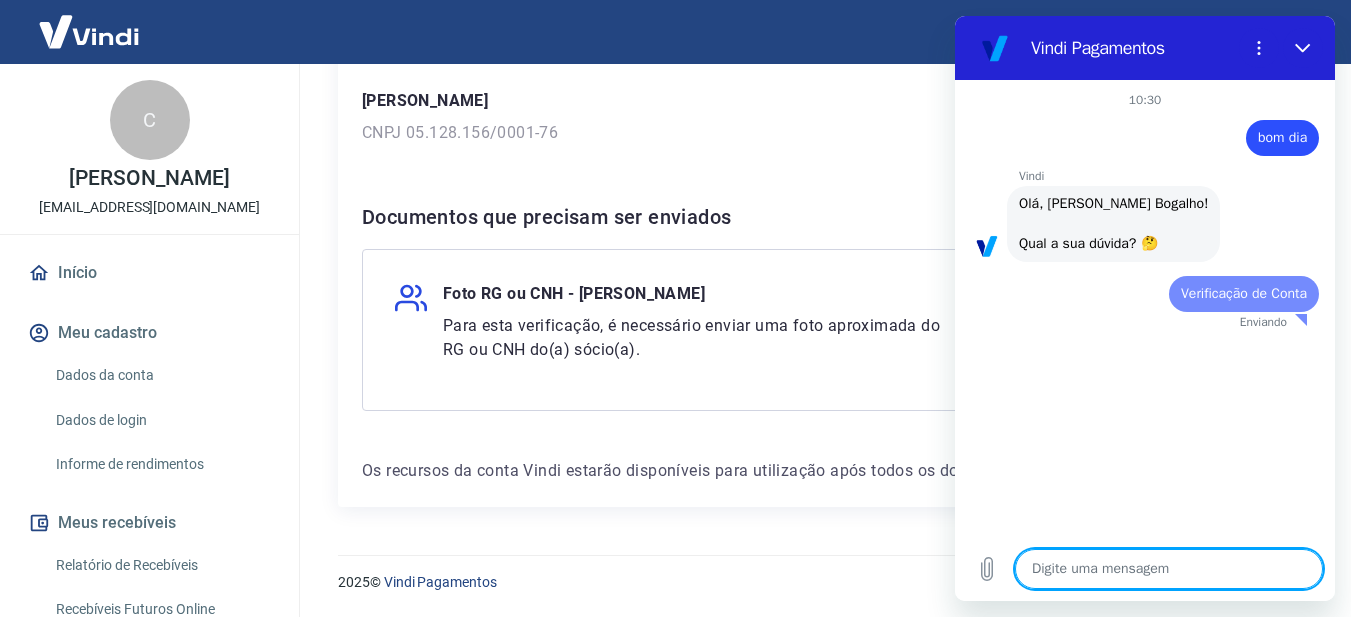 scroll, scrollTop: 0, scrollLeft: 0, axis: both 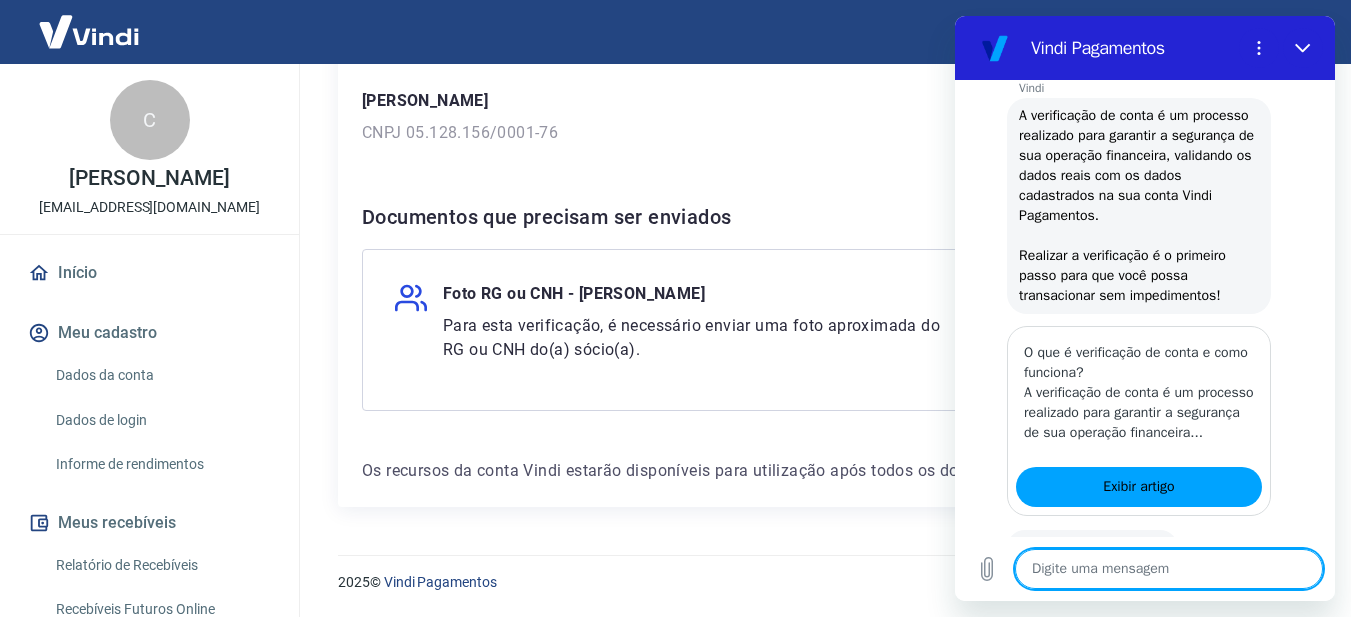 type on "x" 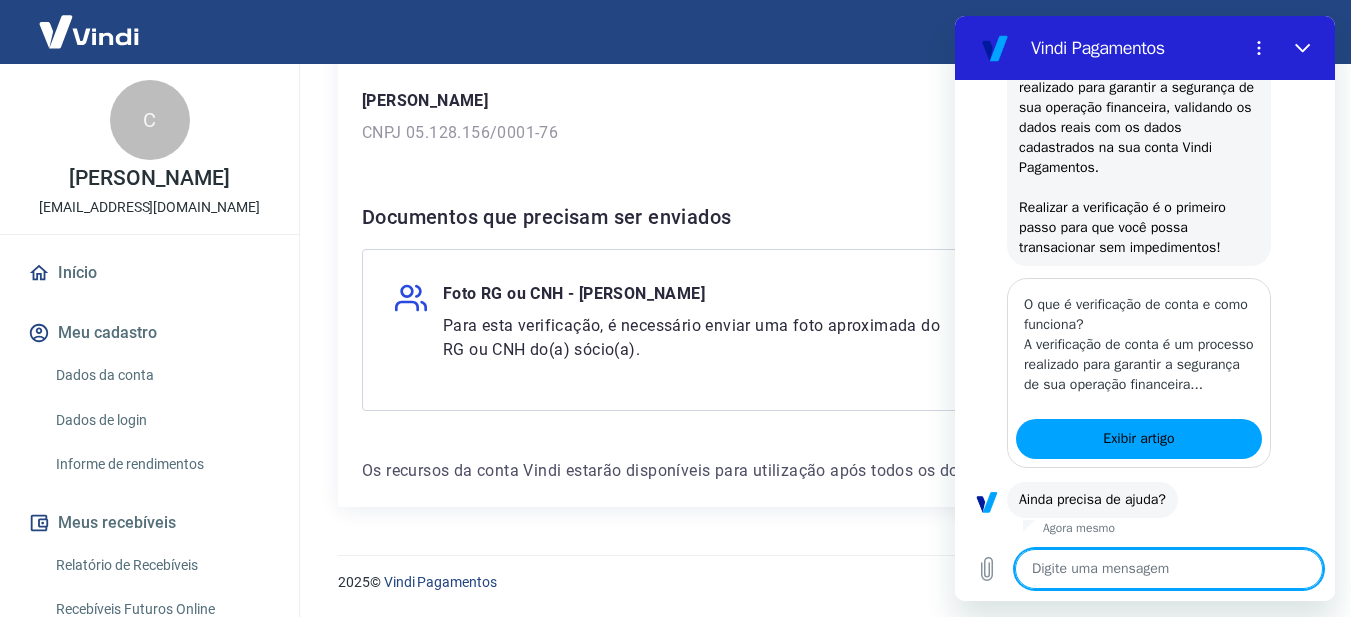 click at bounding box center [1169, 569] 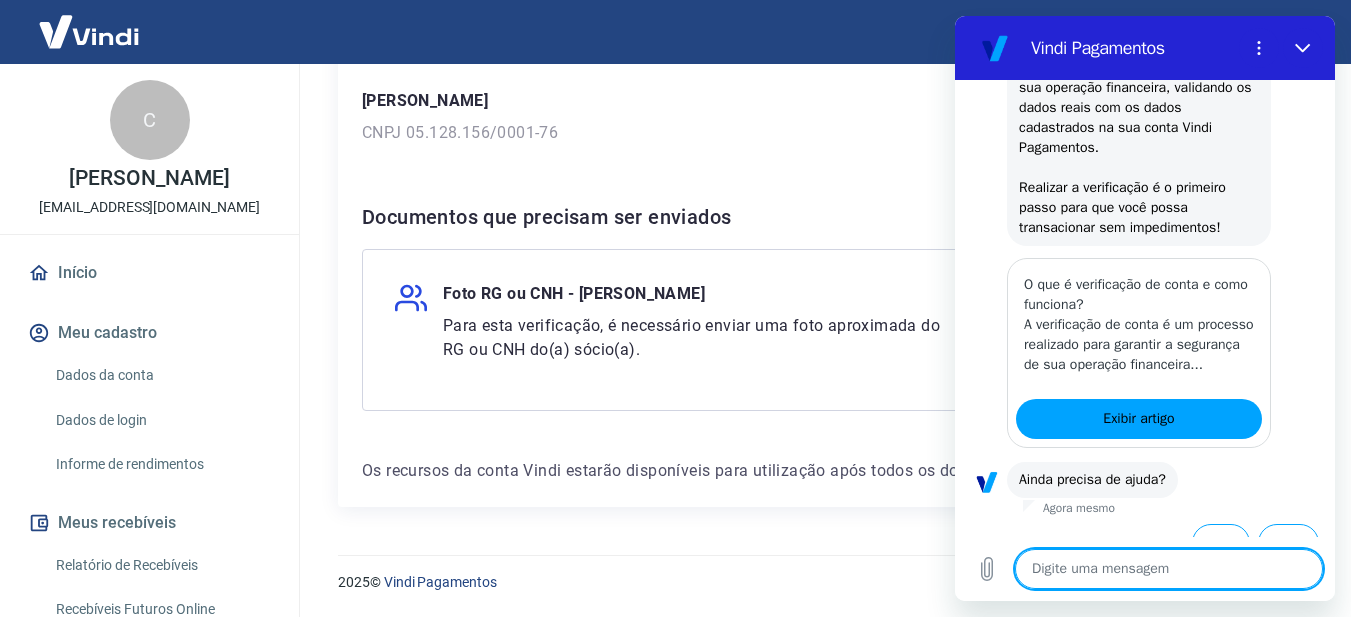scroll, scrollTop: 360, scrollLeft: 0, axis: vertical 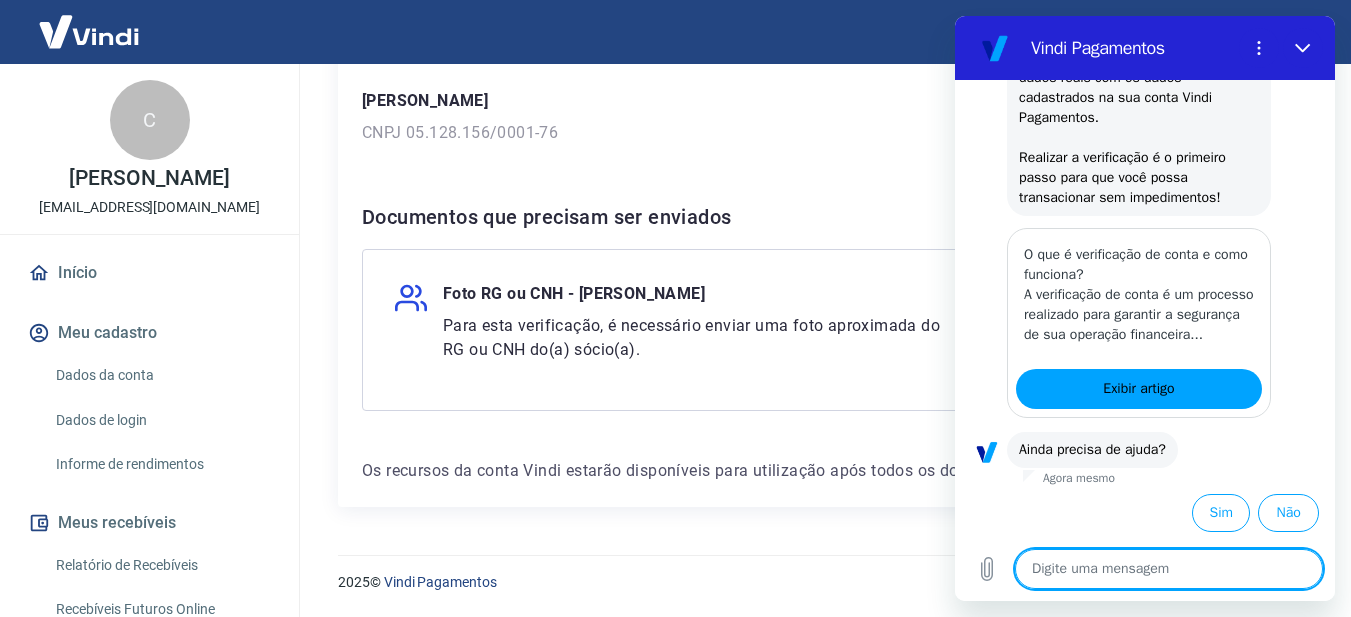type on "f" 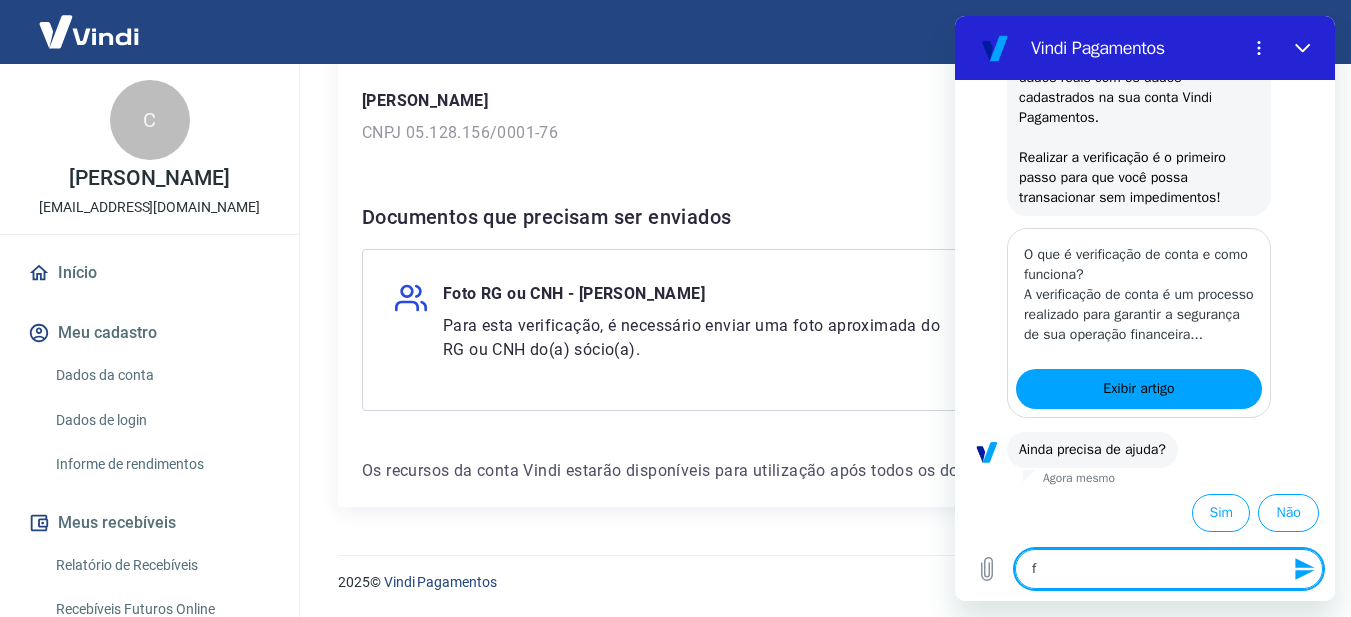 type on "fl" 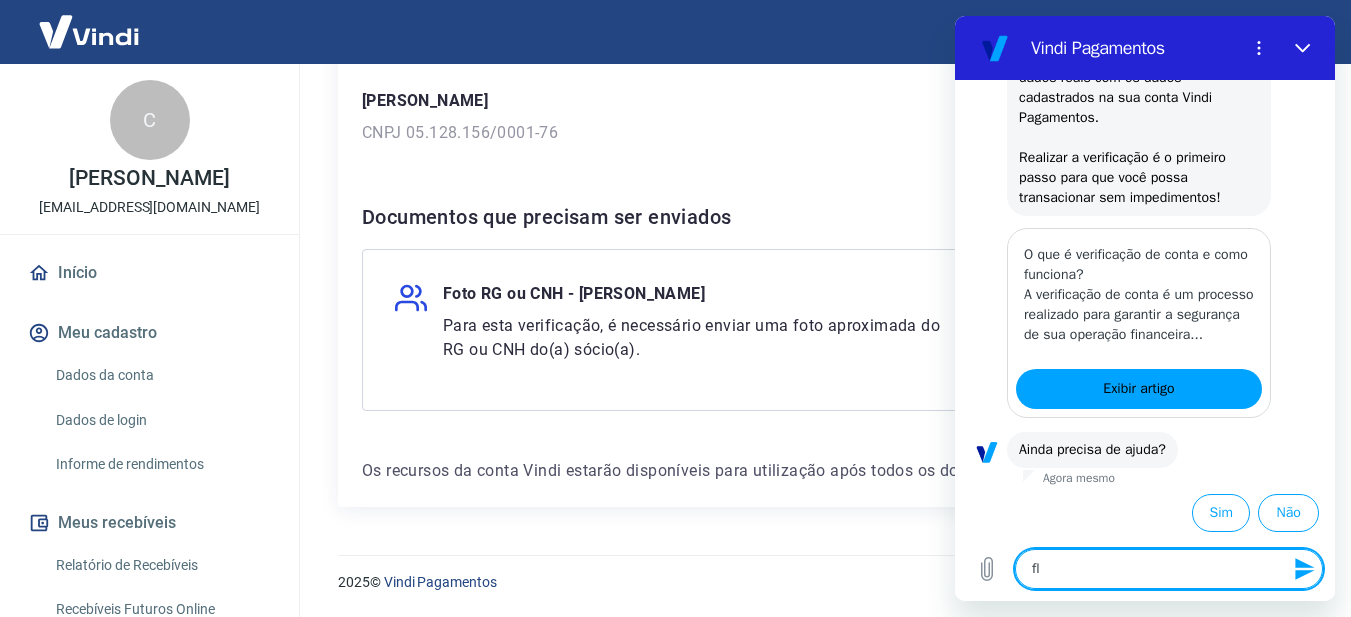 type on "f" 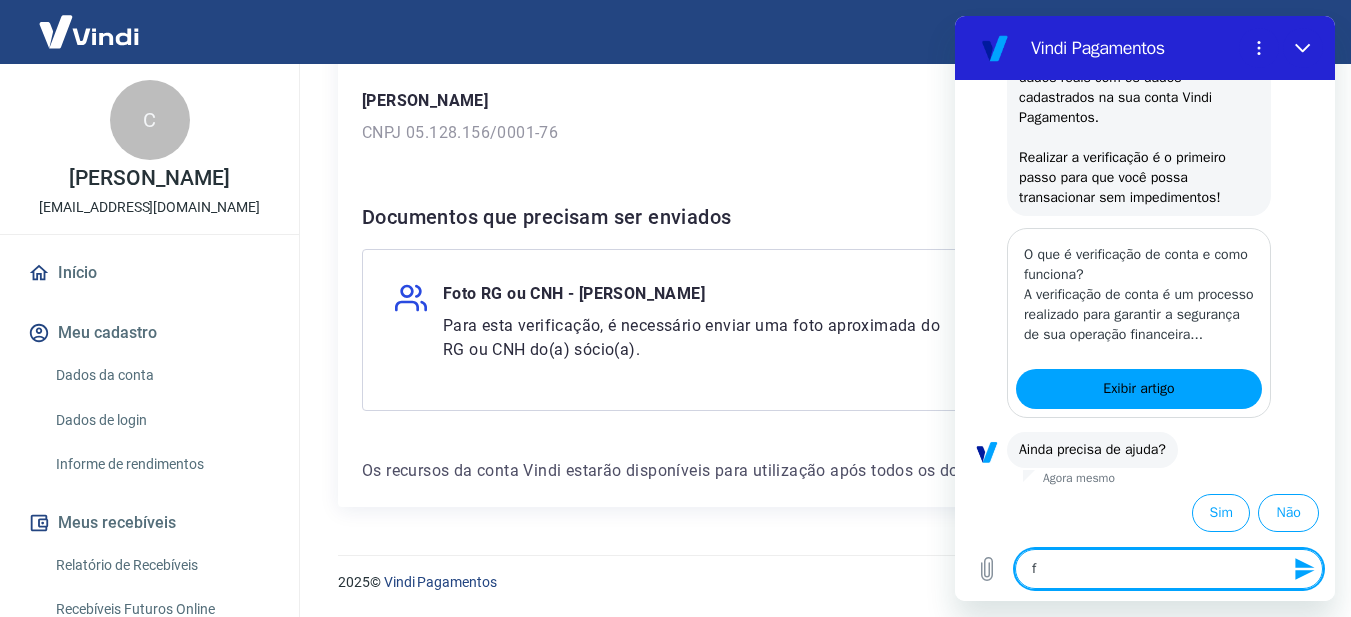 type 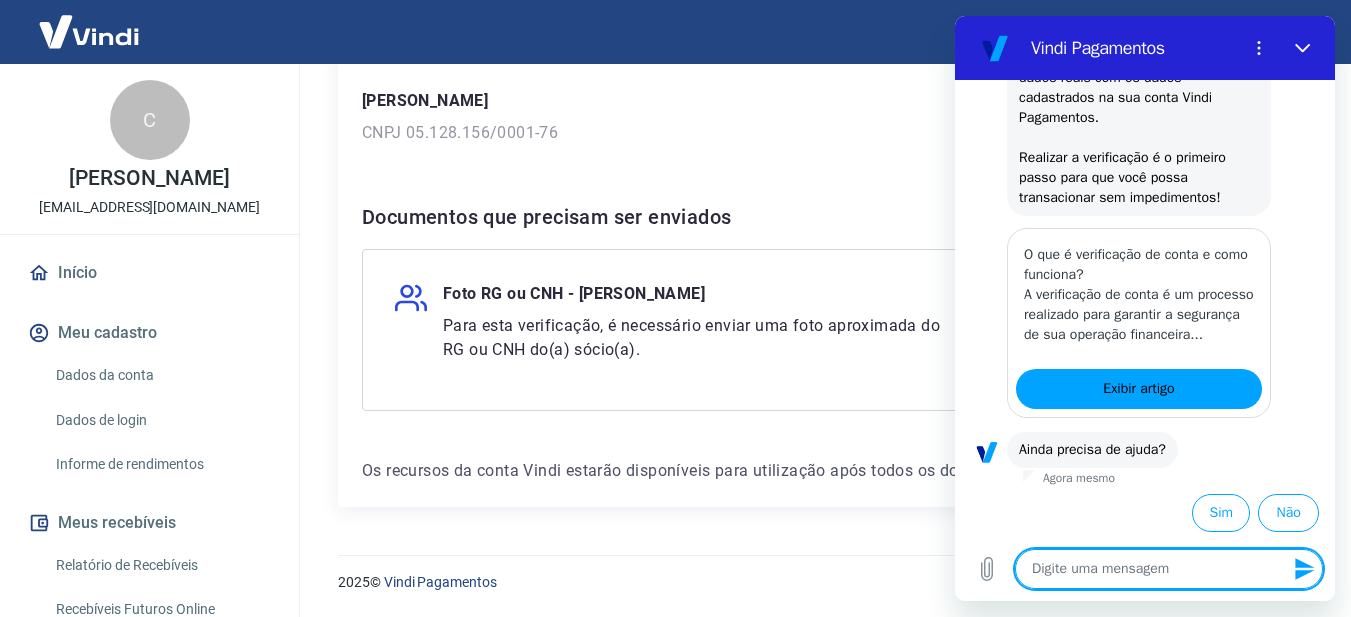 type on "x" 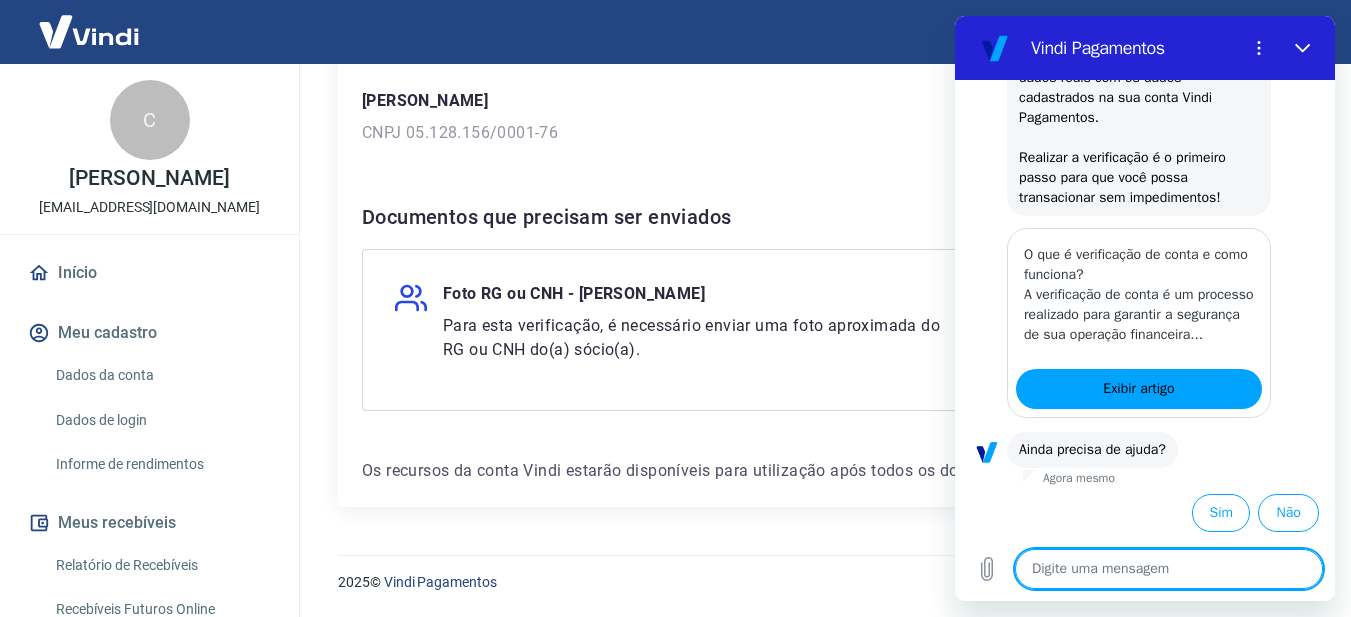 type on "f" 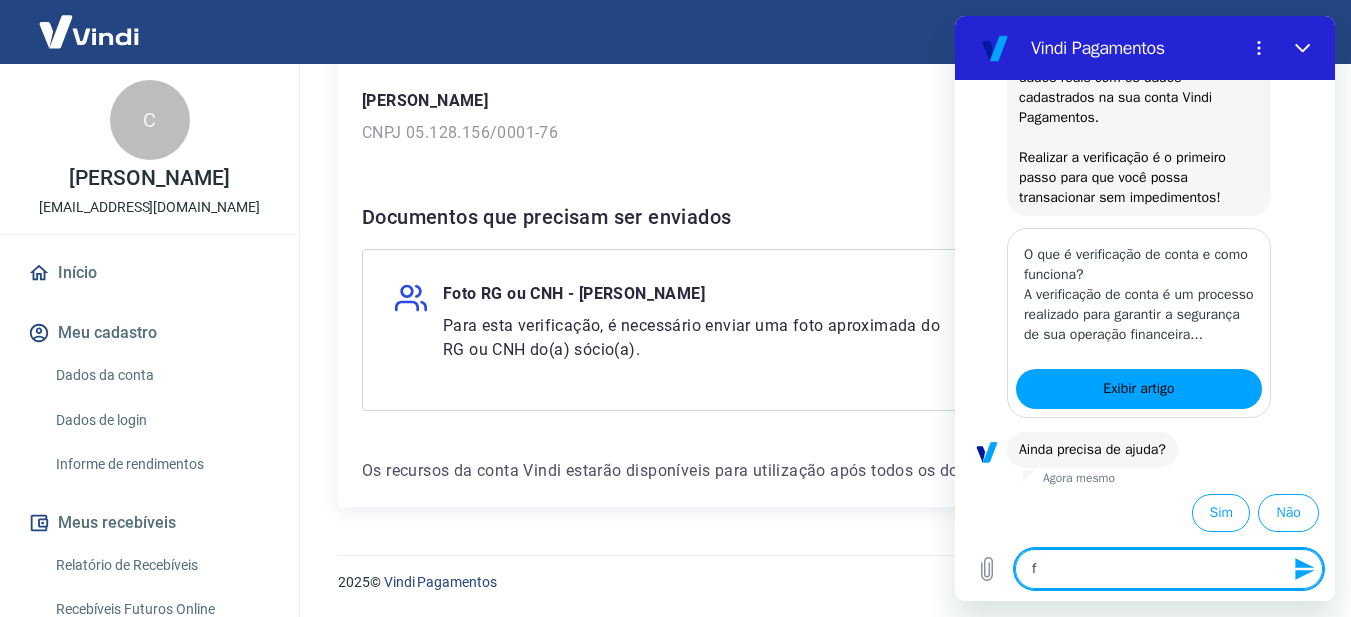 type on "fl" 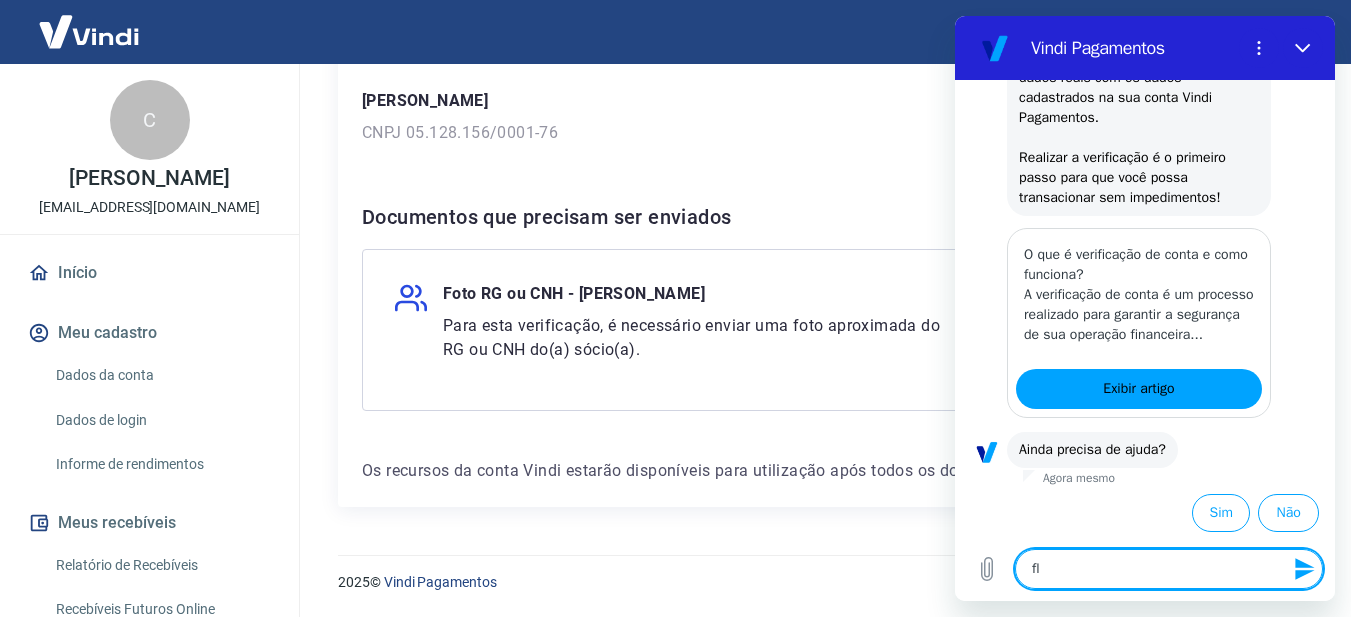 type on "fla" 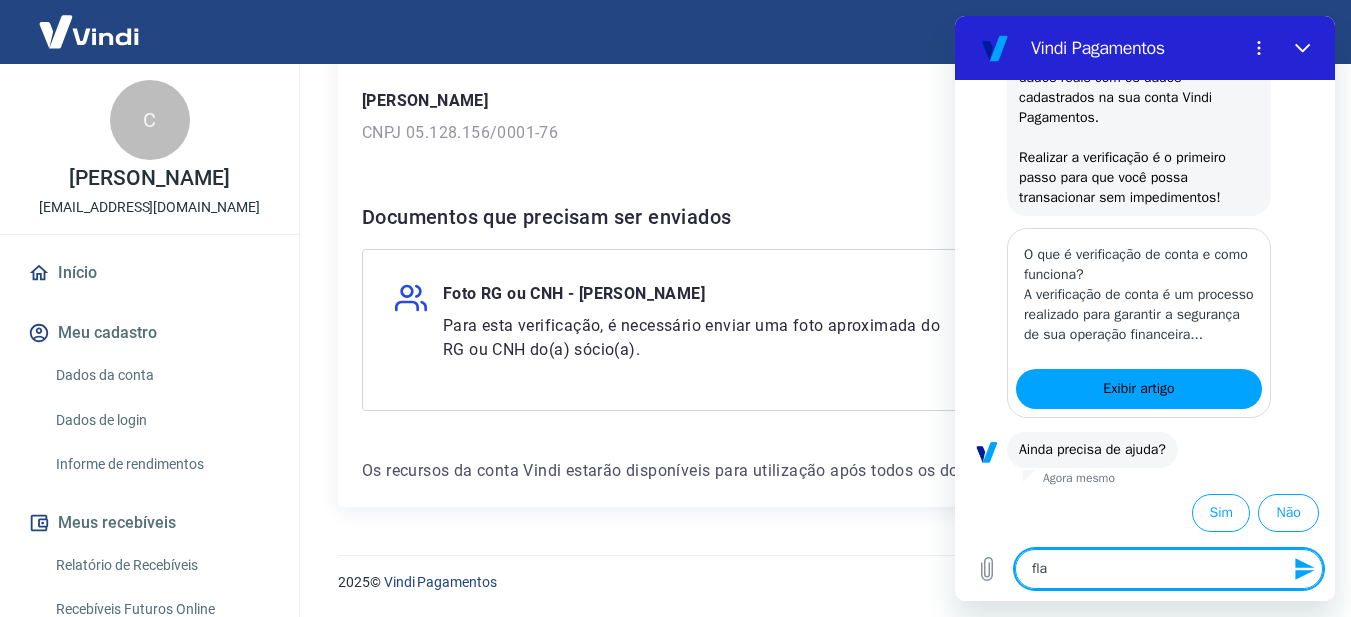 type on "fl" 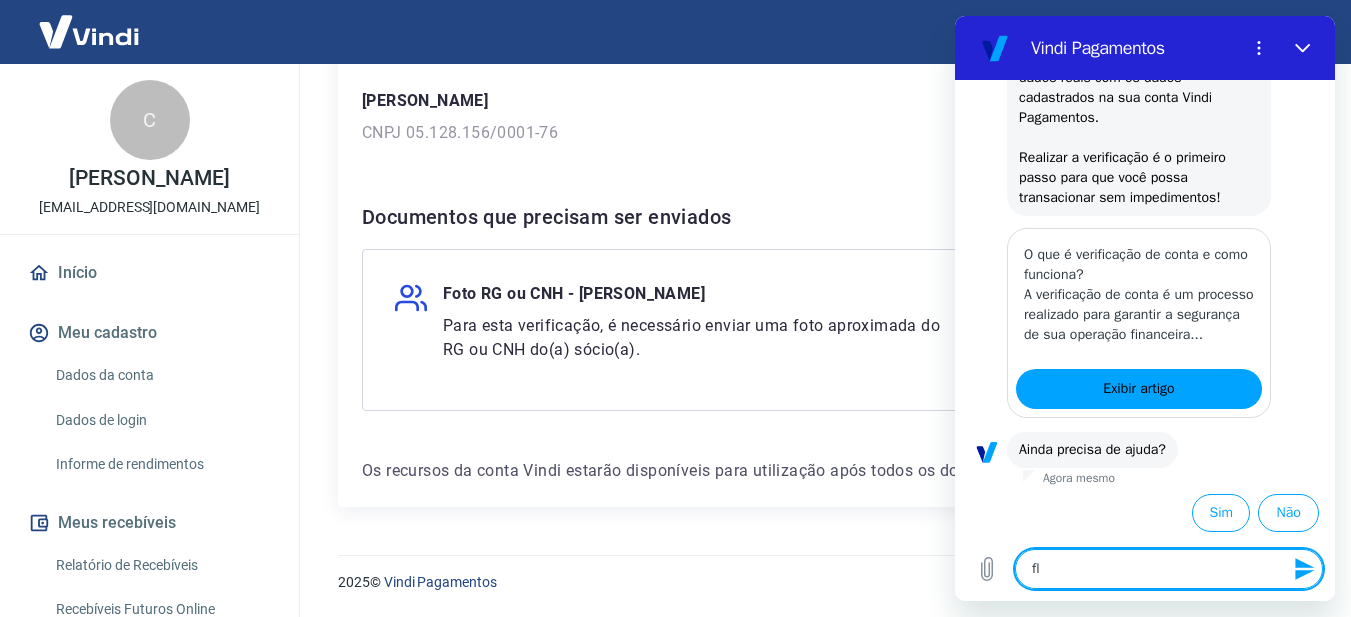 type on "f" 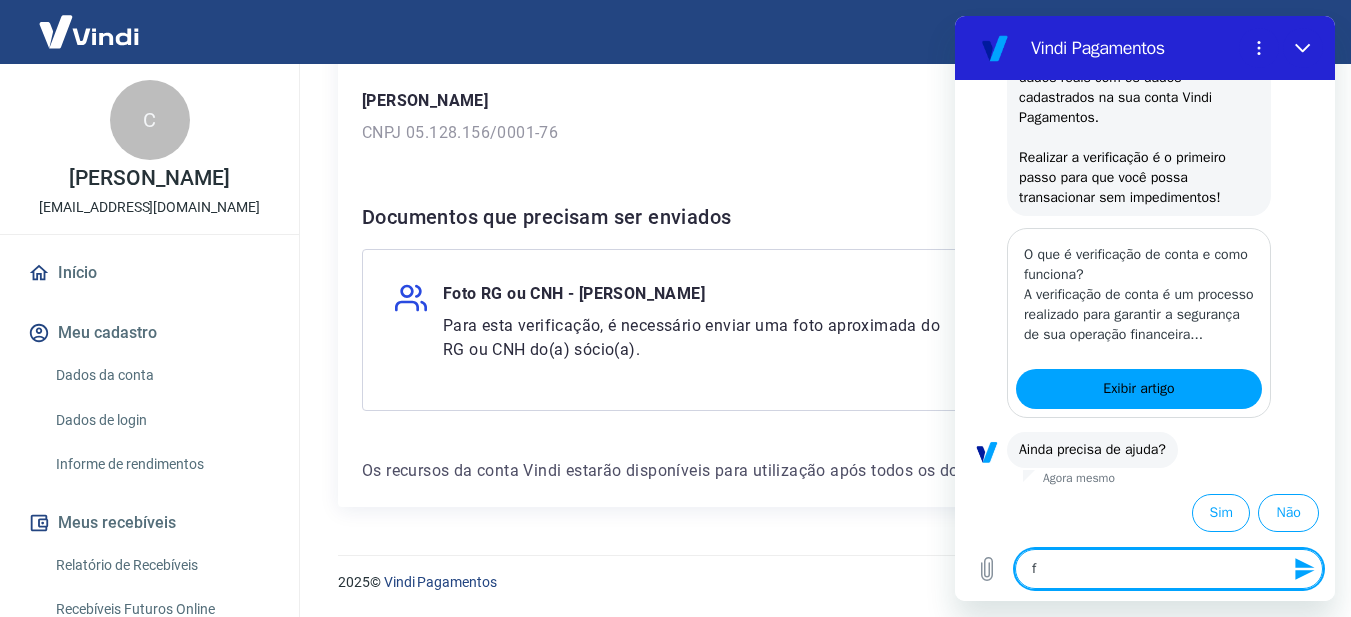 type on "fa" 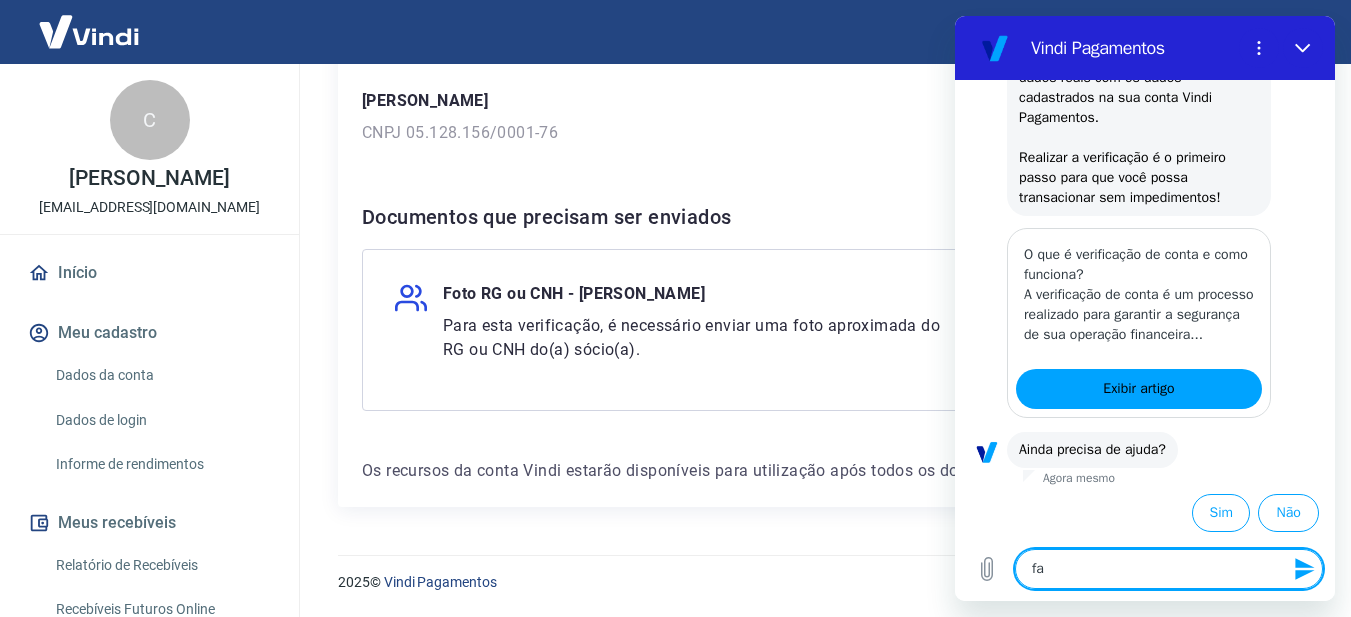 type on "fal" 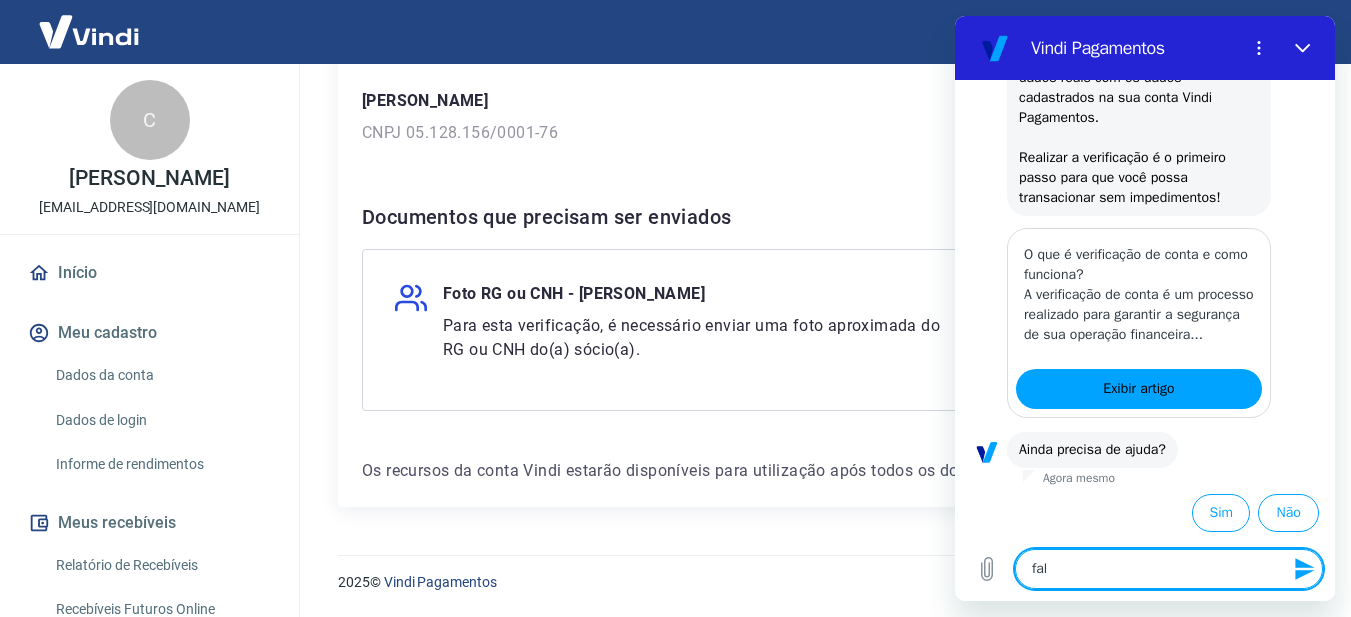 type on "fala" 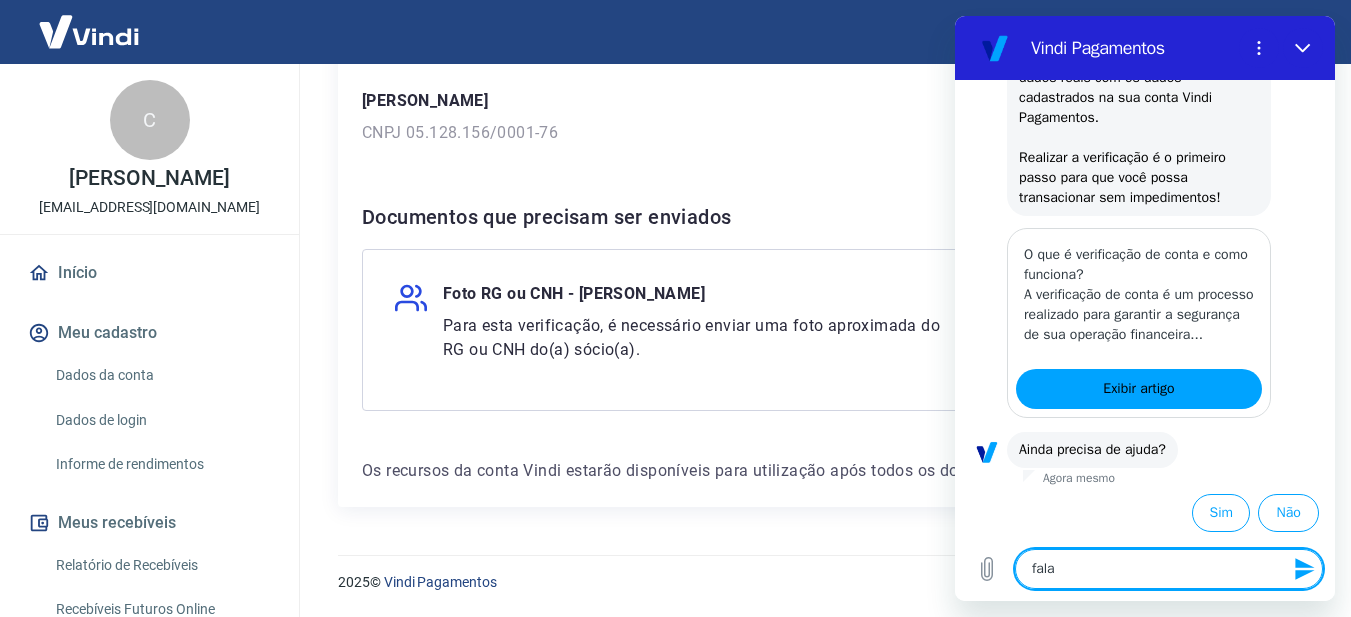 type on "falar" 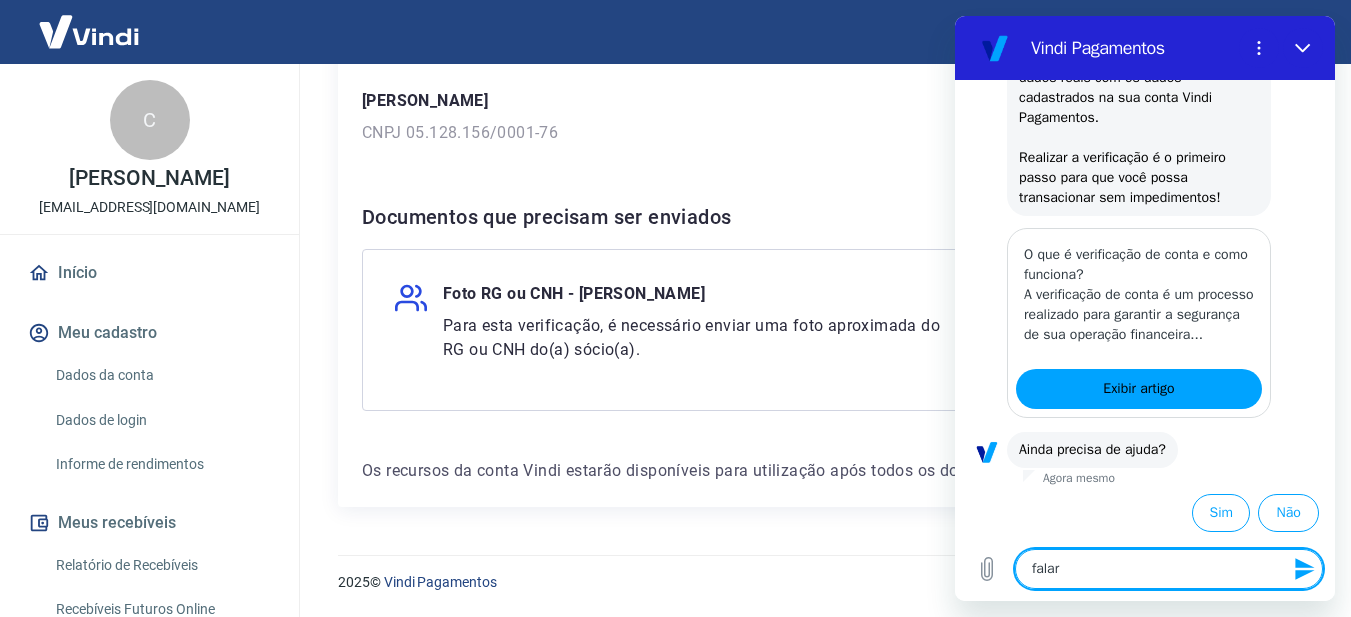 type on "falar" 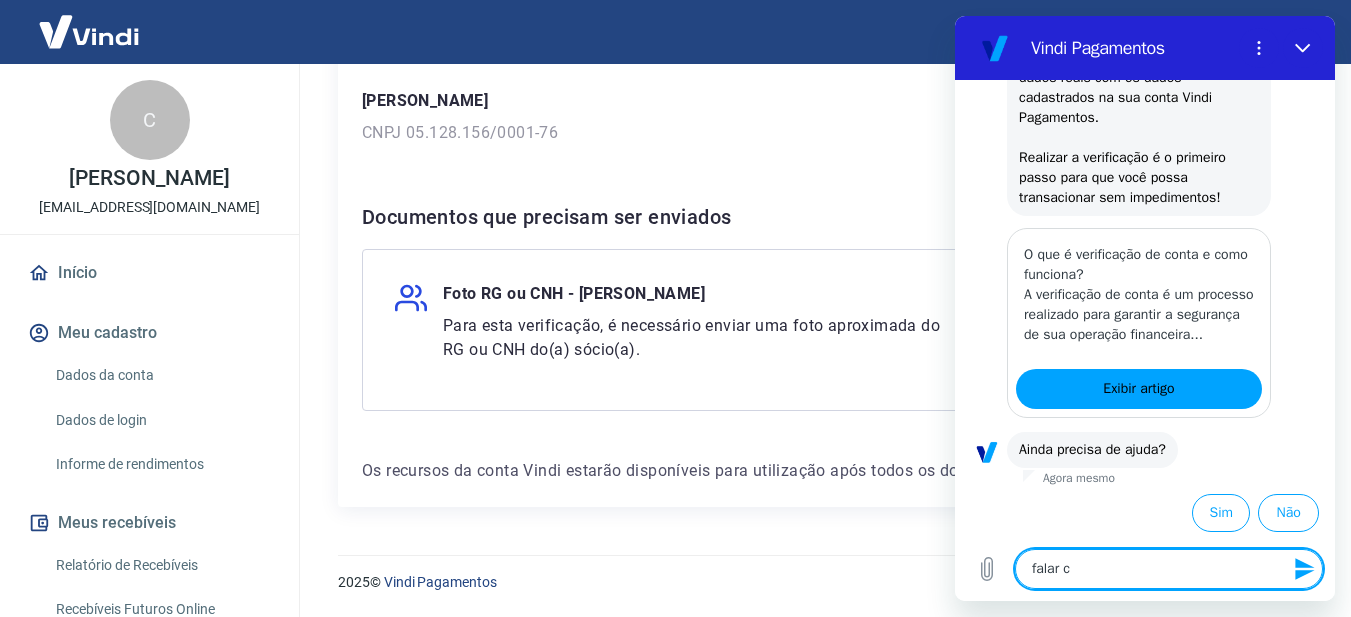 type on "falar co" 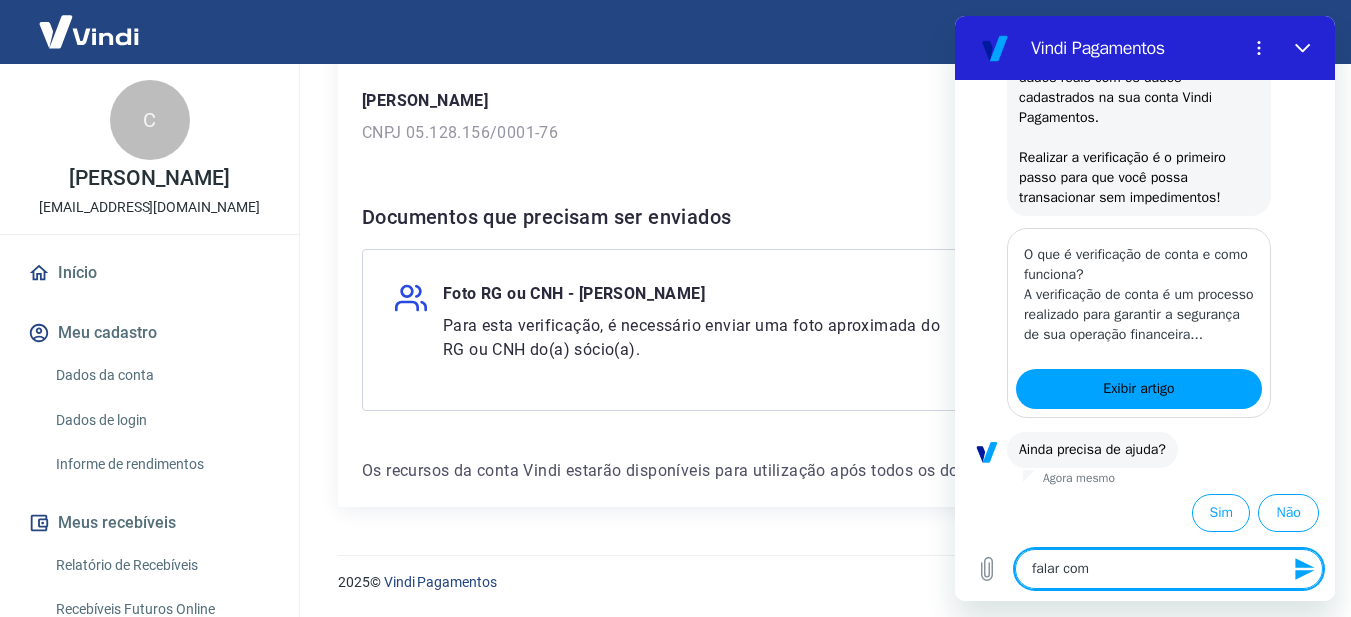type on "falar com" 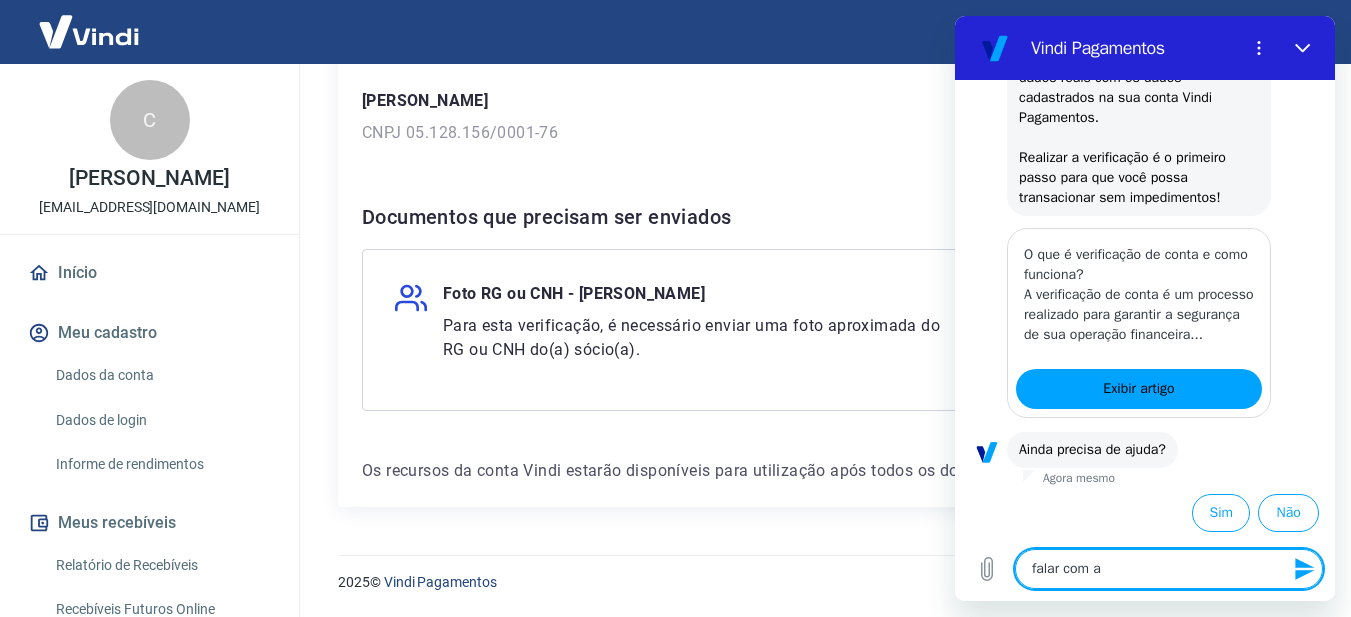 type on "falar com at" 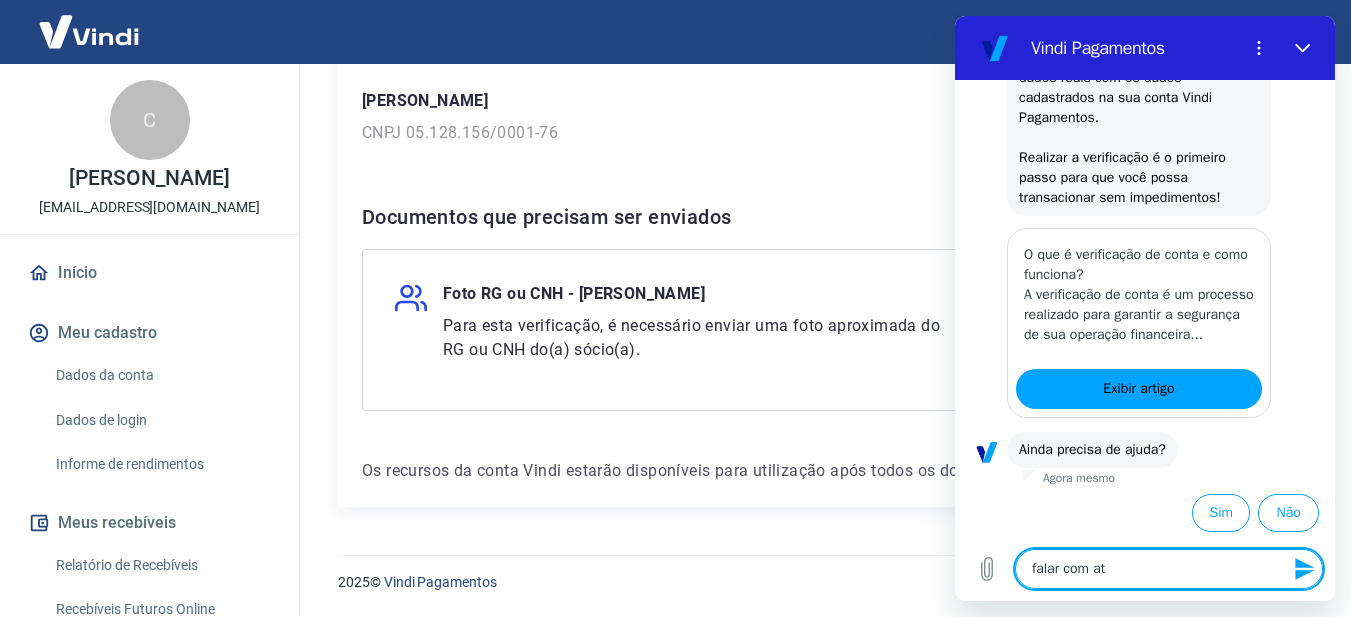 type on "falar com ate" 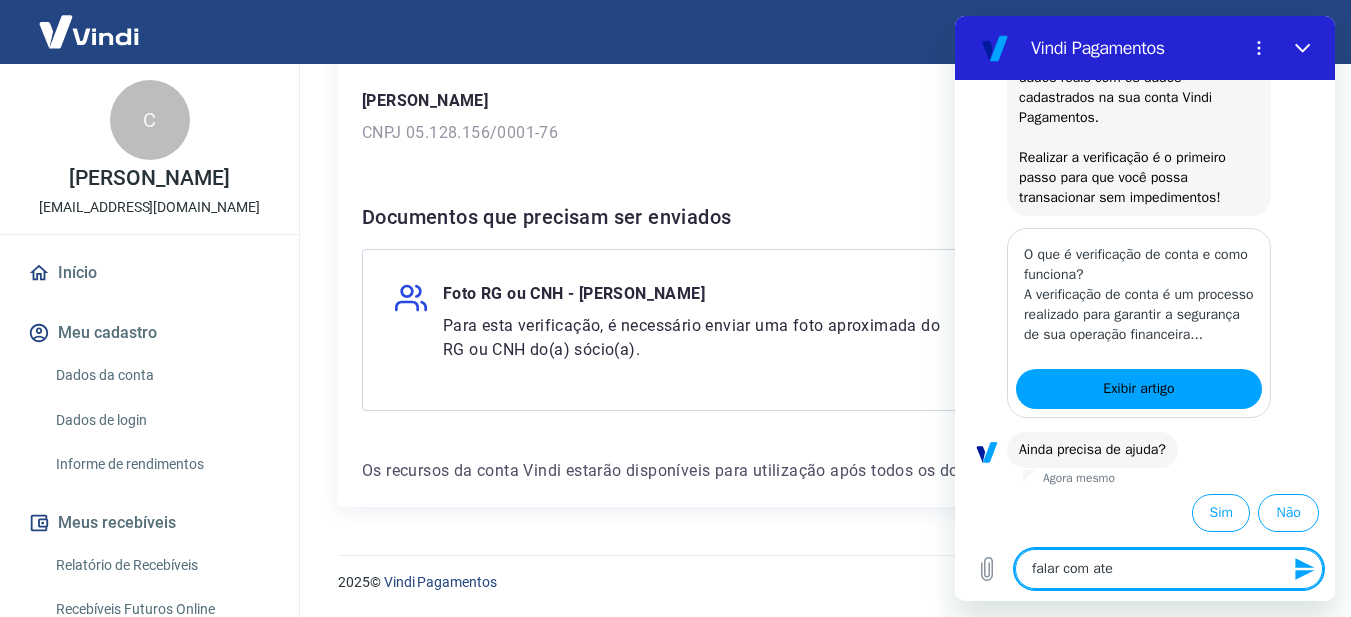 type on "falar com [GEOGRAPHIC_DATA]" 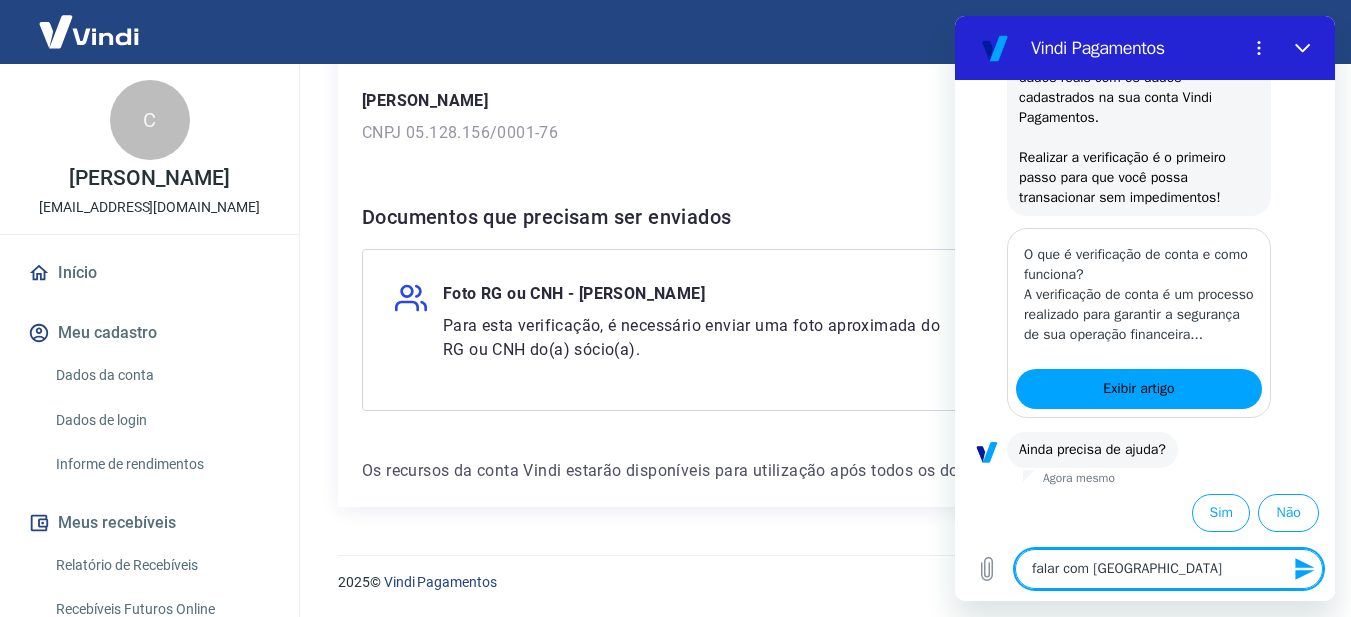 type on "falar com atend" 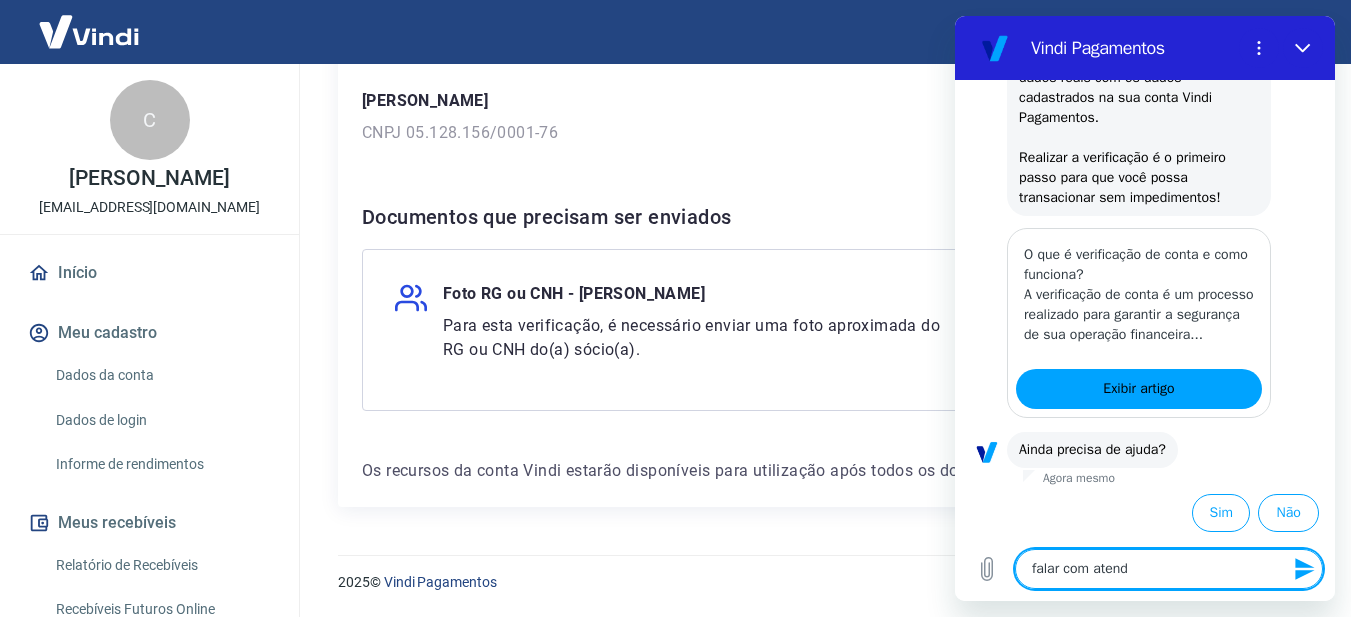 type on "falar com atende" 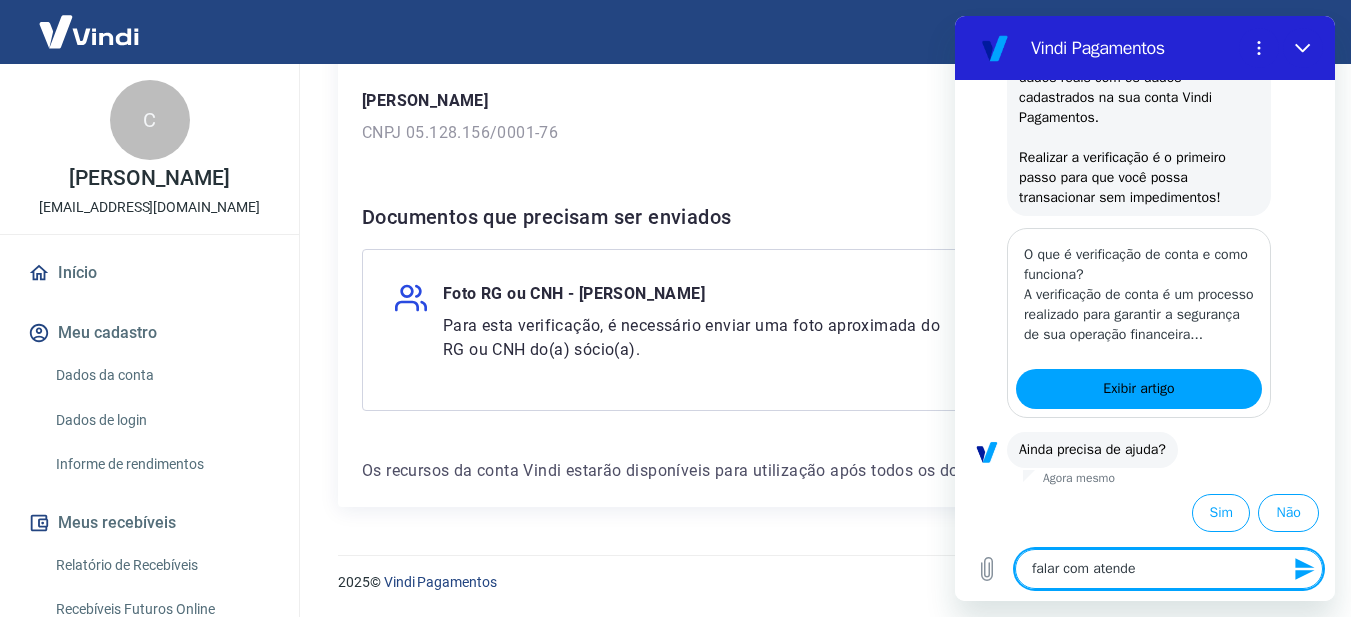 type on "falar com atenden" 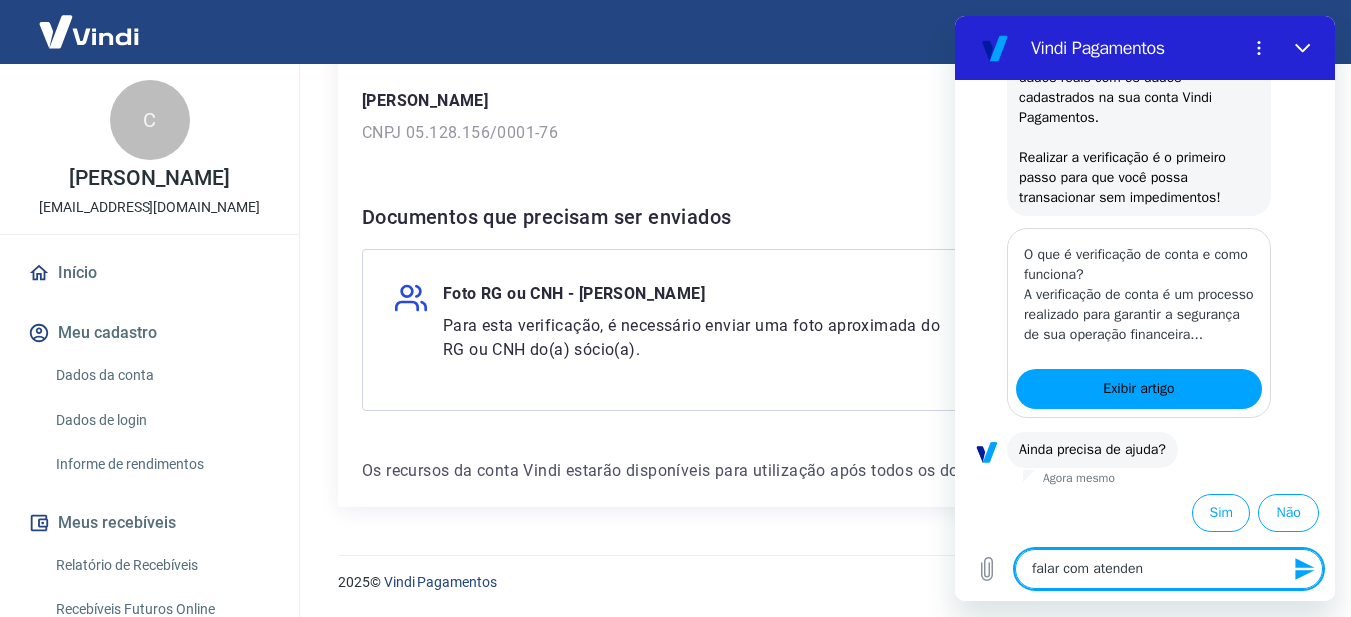 type on "falar com atendend" 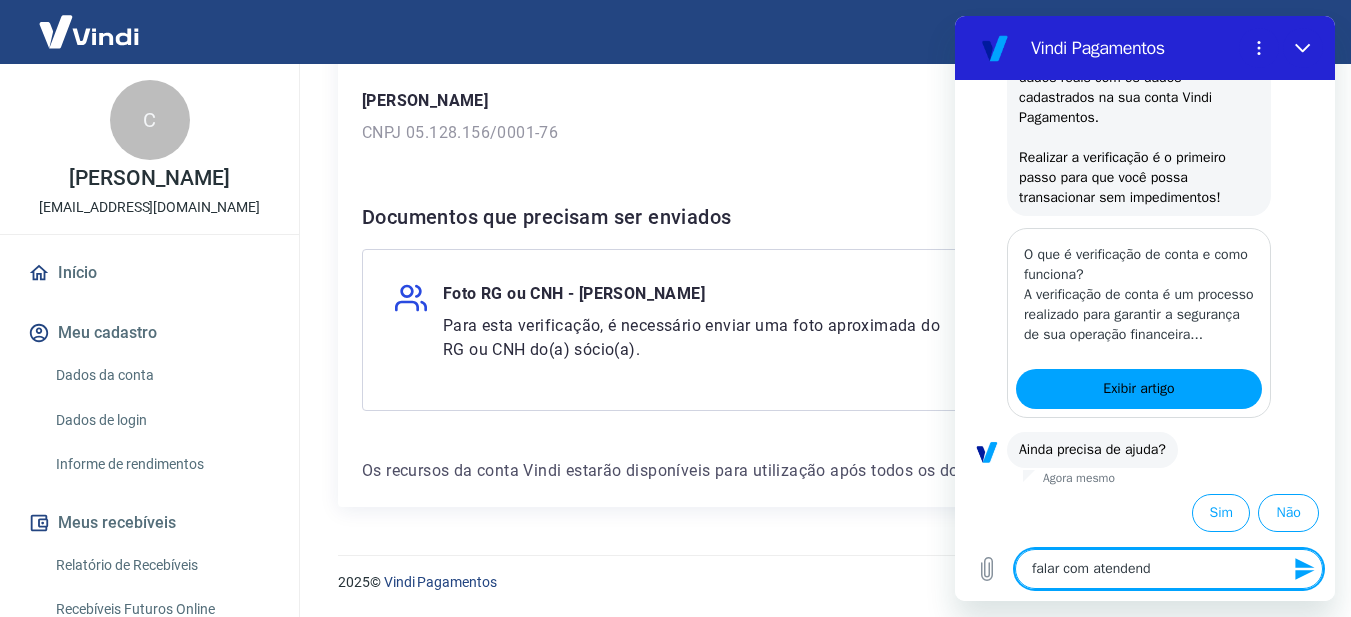type on "falar com atenden" 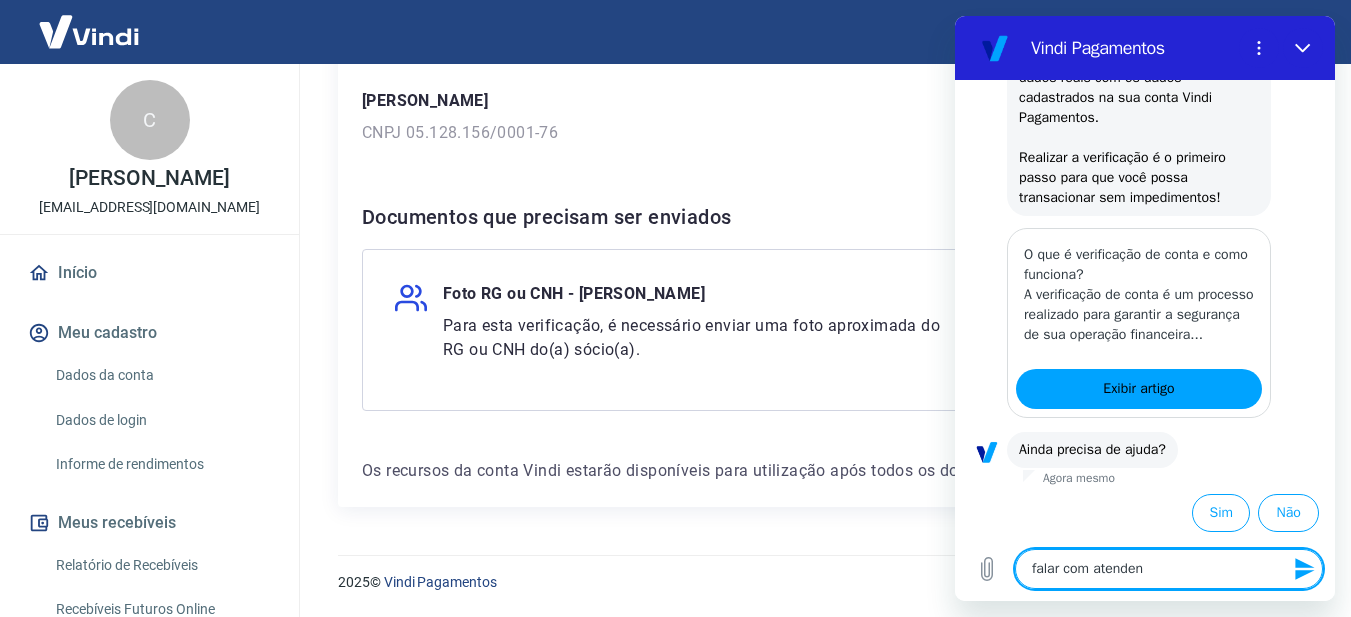 type on "falar com atendent" 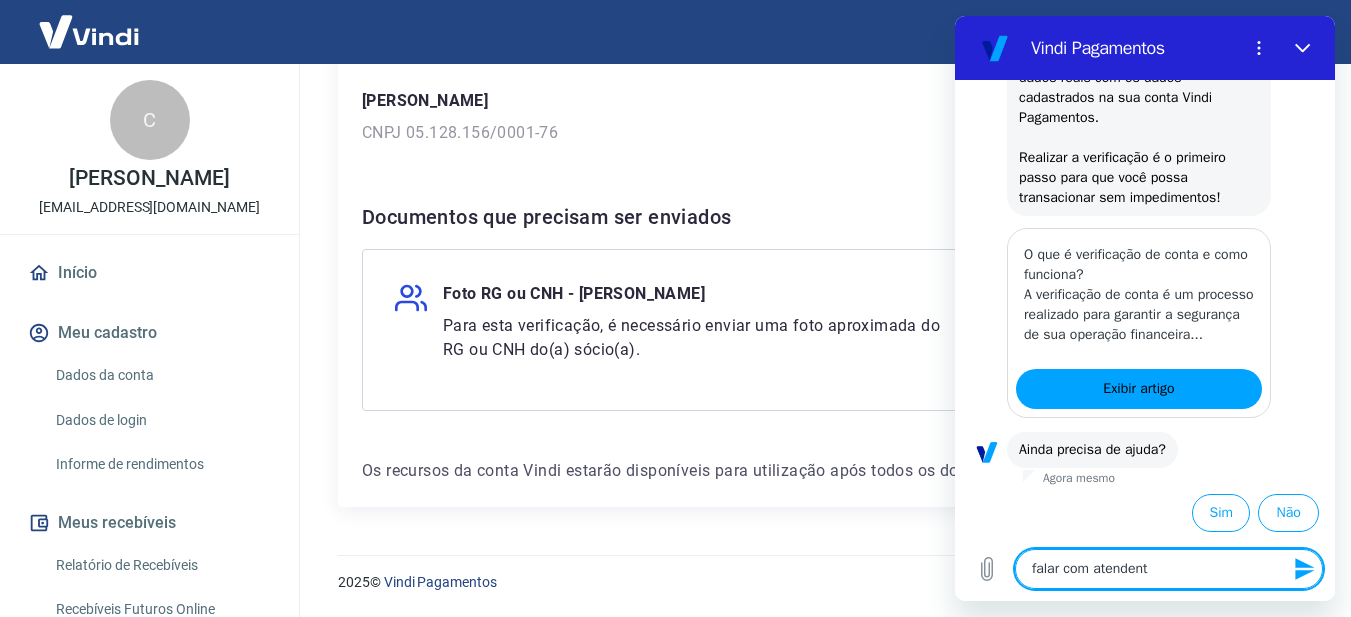 type on "falar com atendente" 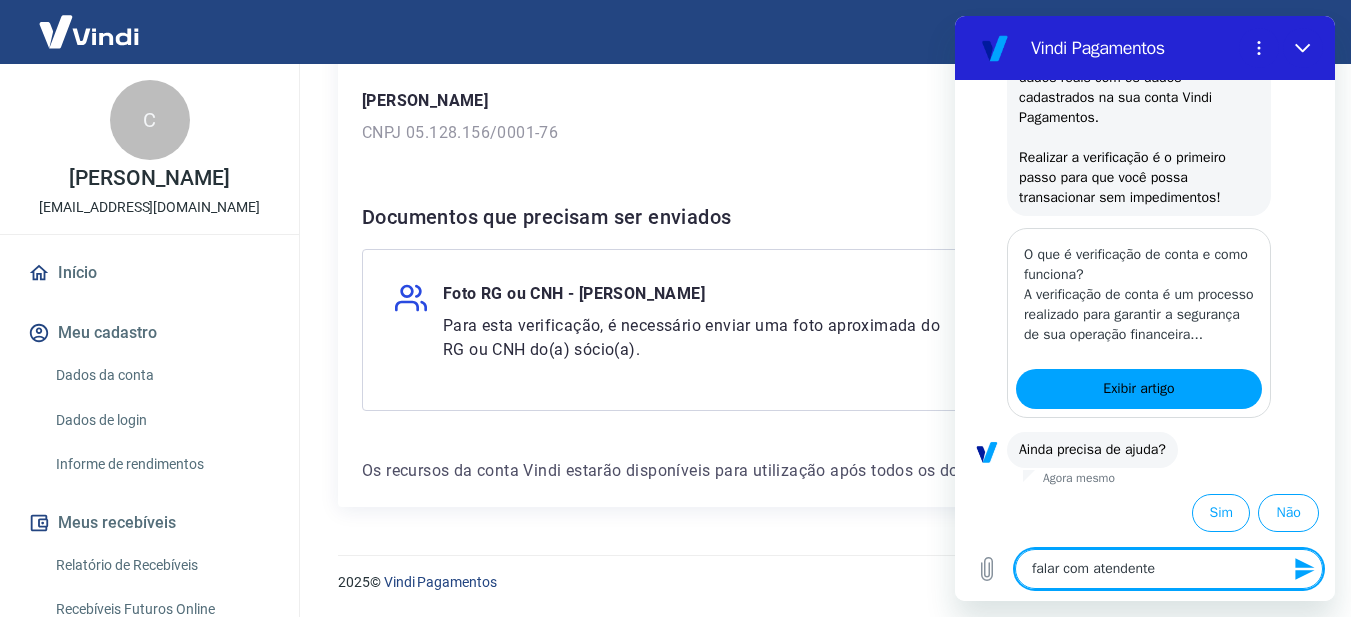 type 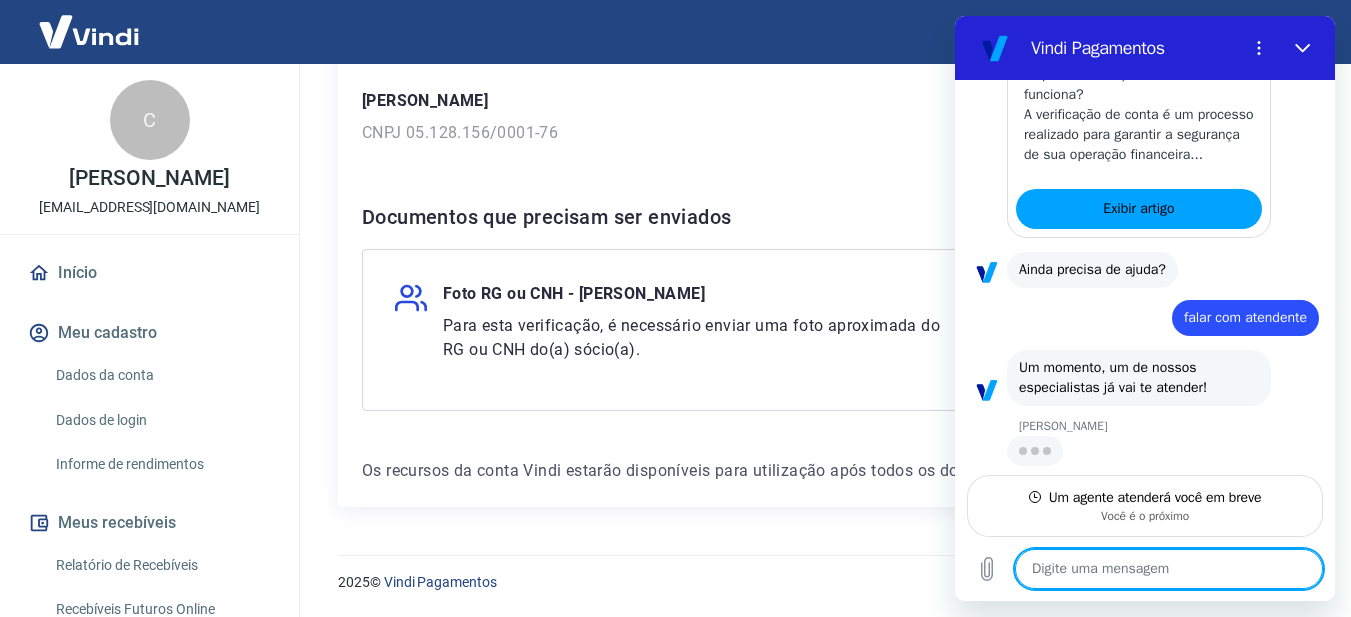 scroll, scrollTop: 540, scrollLeft: 0, axis: vertical 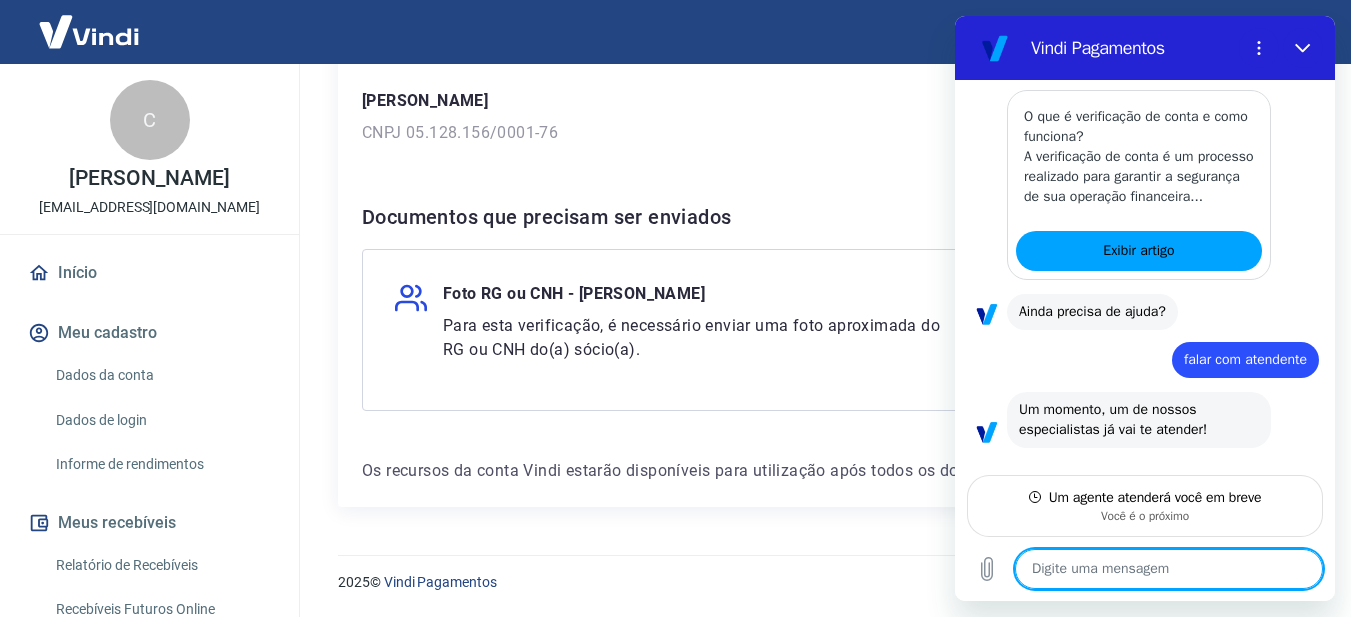 type on "x" 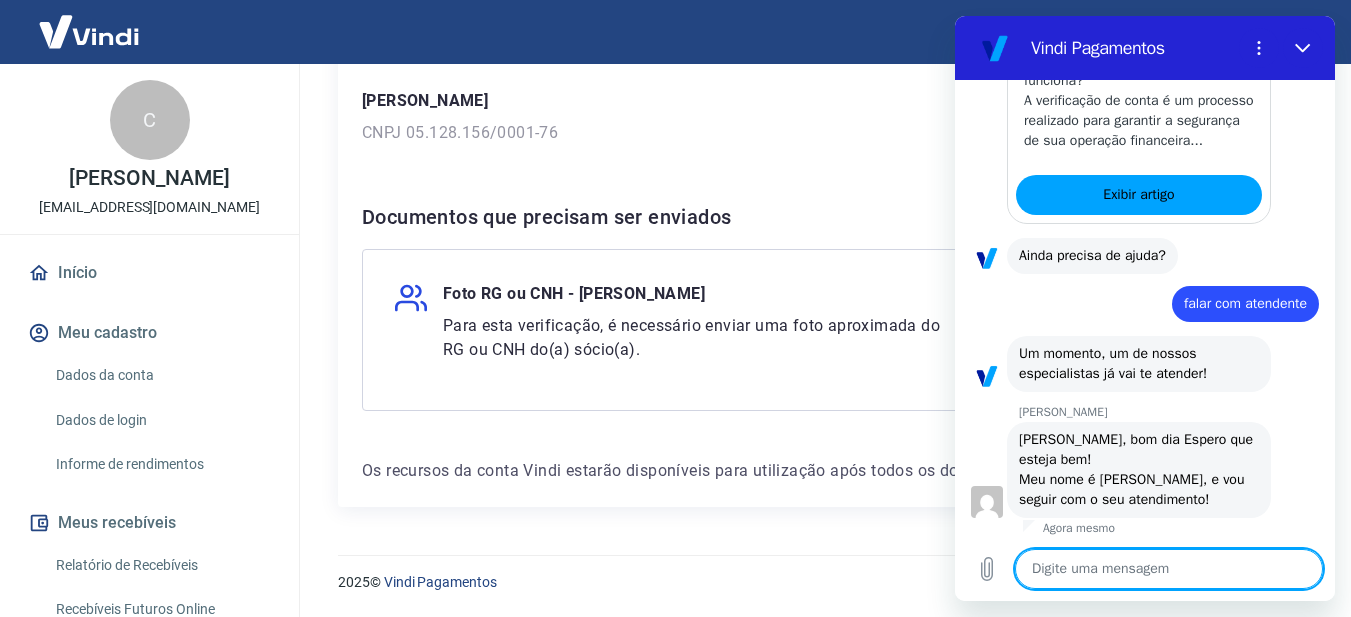 scroll, scrollTop: 558, scrollLeft: 0, axis: vertical 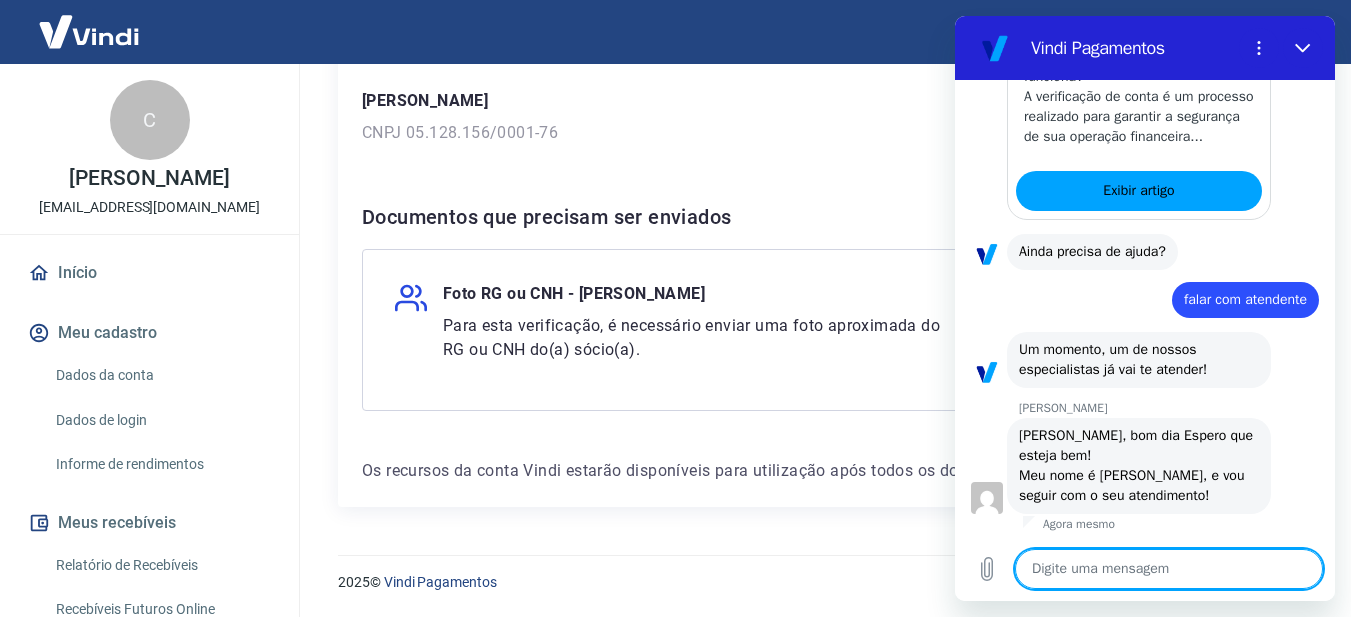 type on "O" 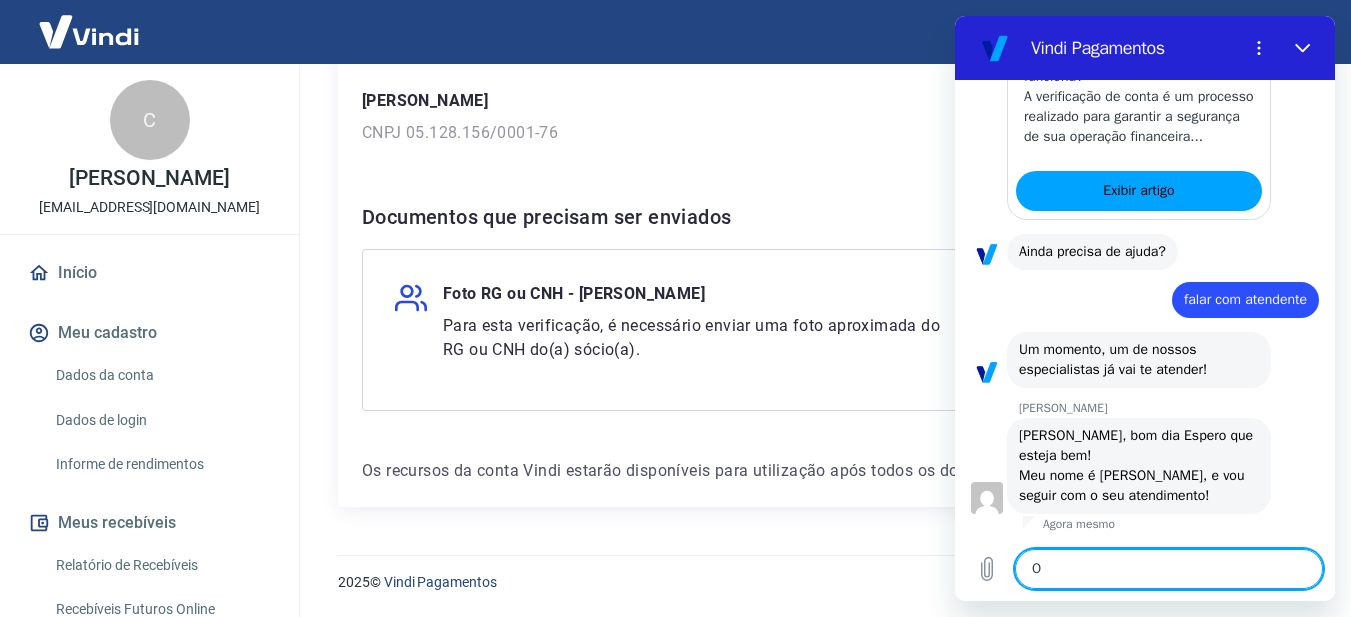 type on "Oi" 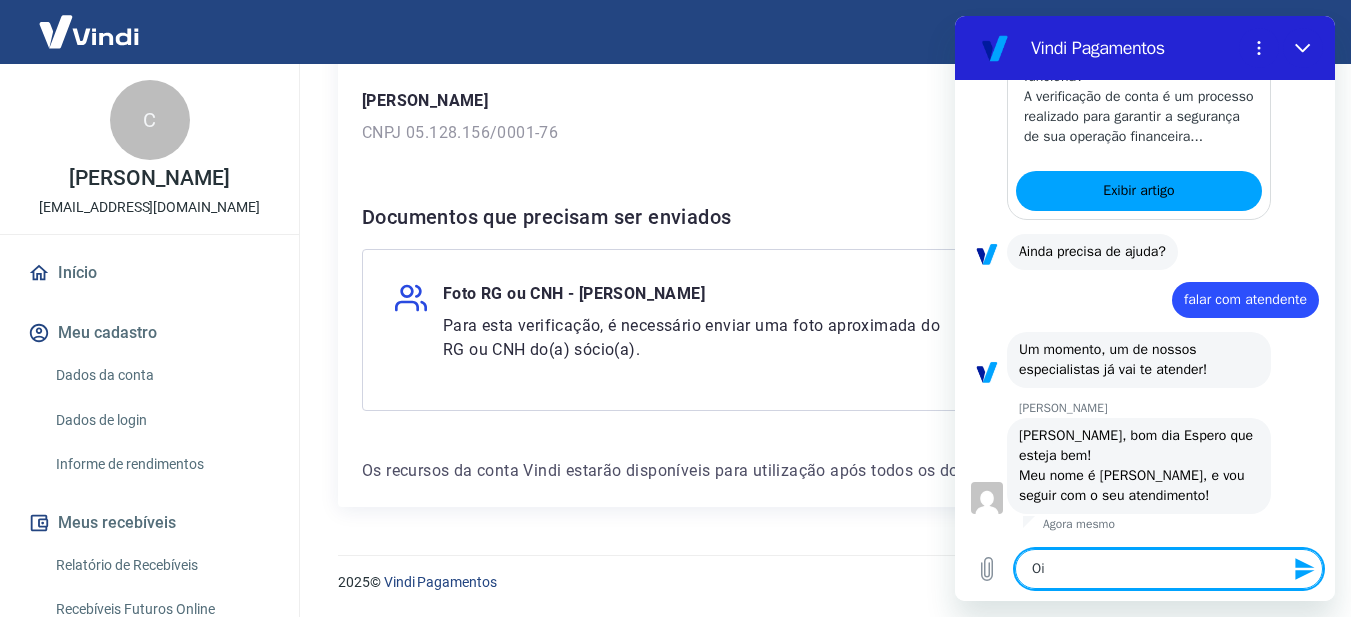 type on "Oi" 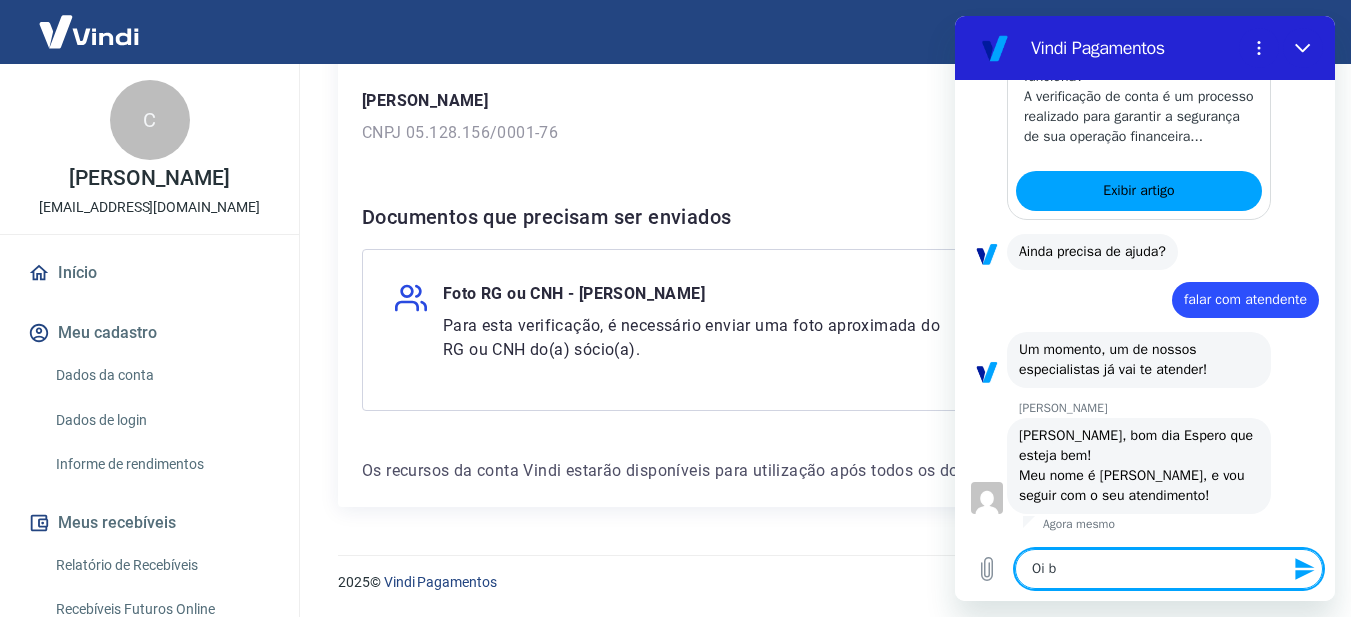 type on "Oi bo" 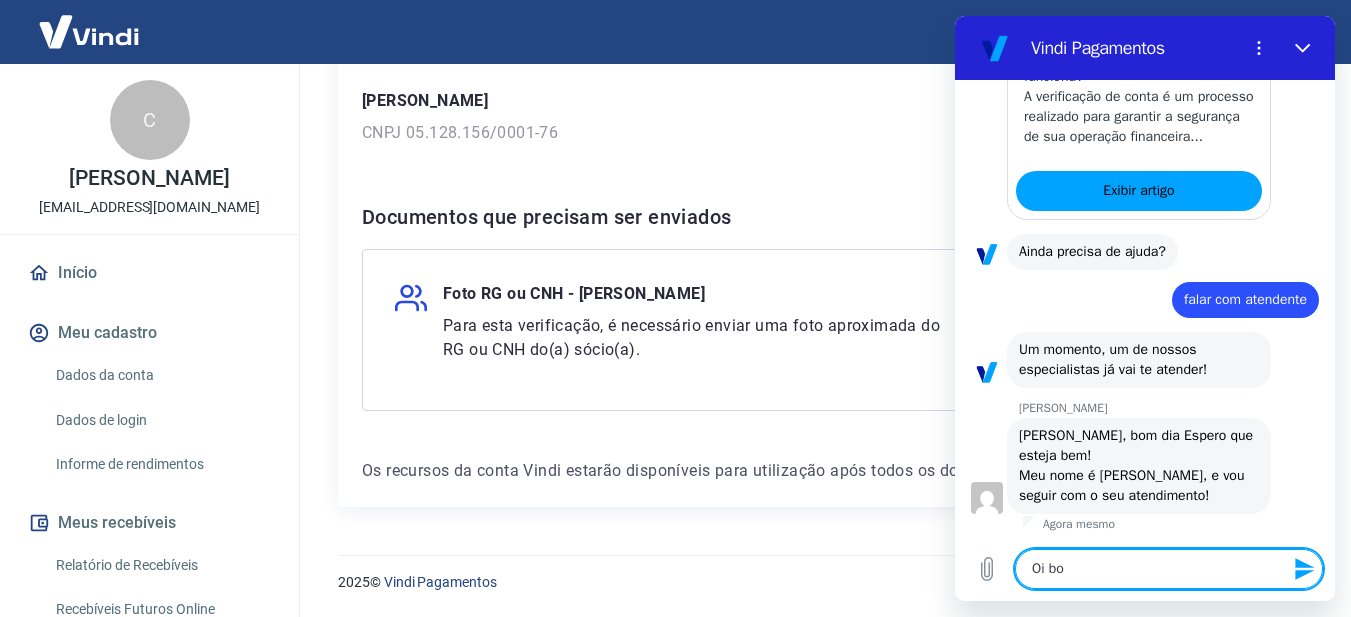 type on "Oi bom" 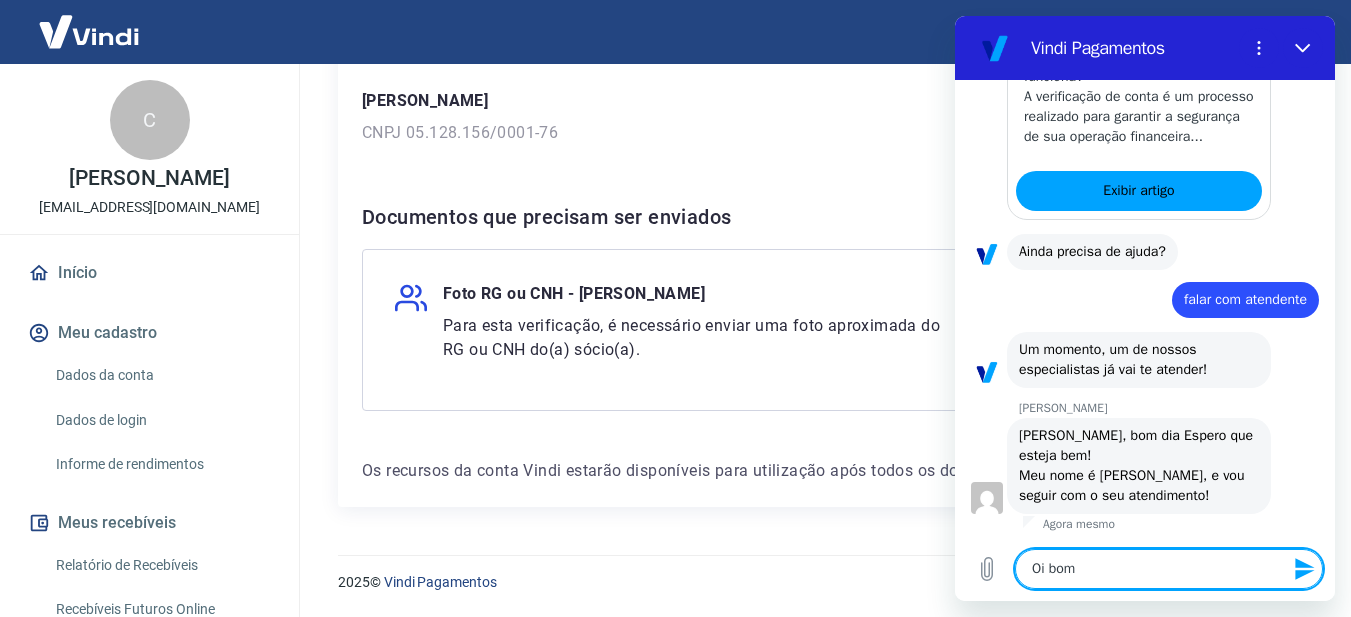 type on "Oi bomd" 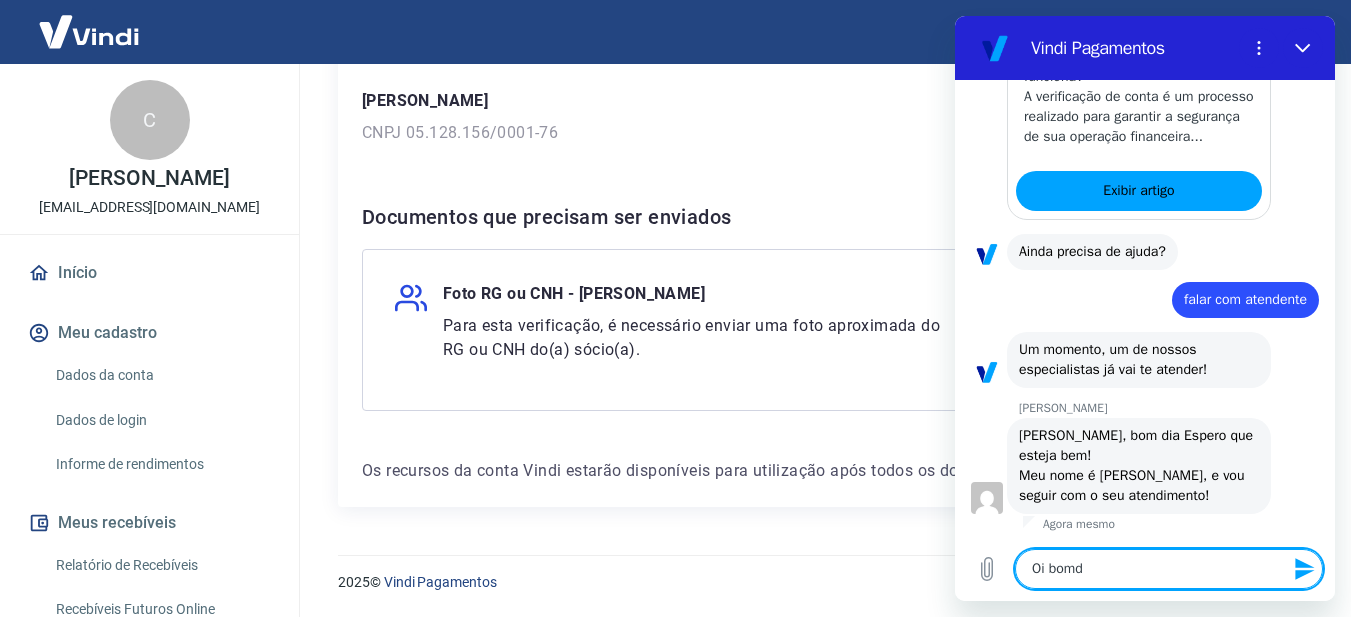 type on "Oi bomdi" 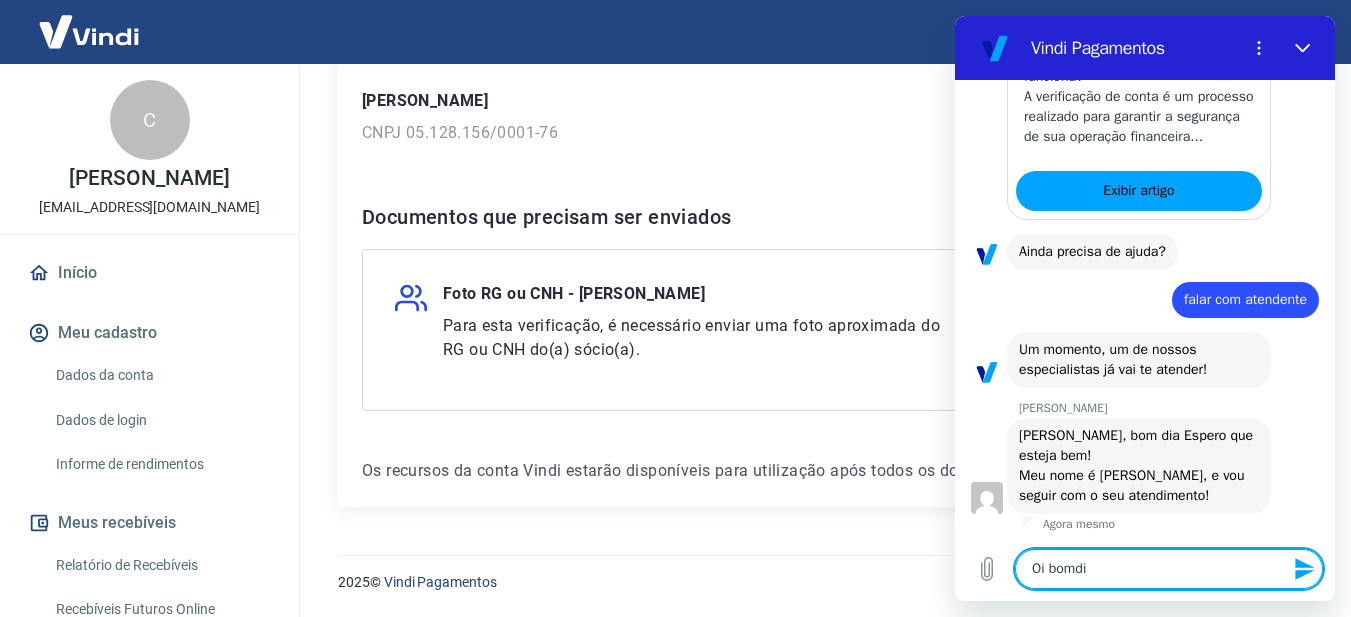 type on "Oi bomdia" 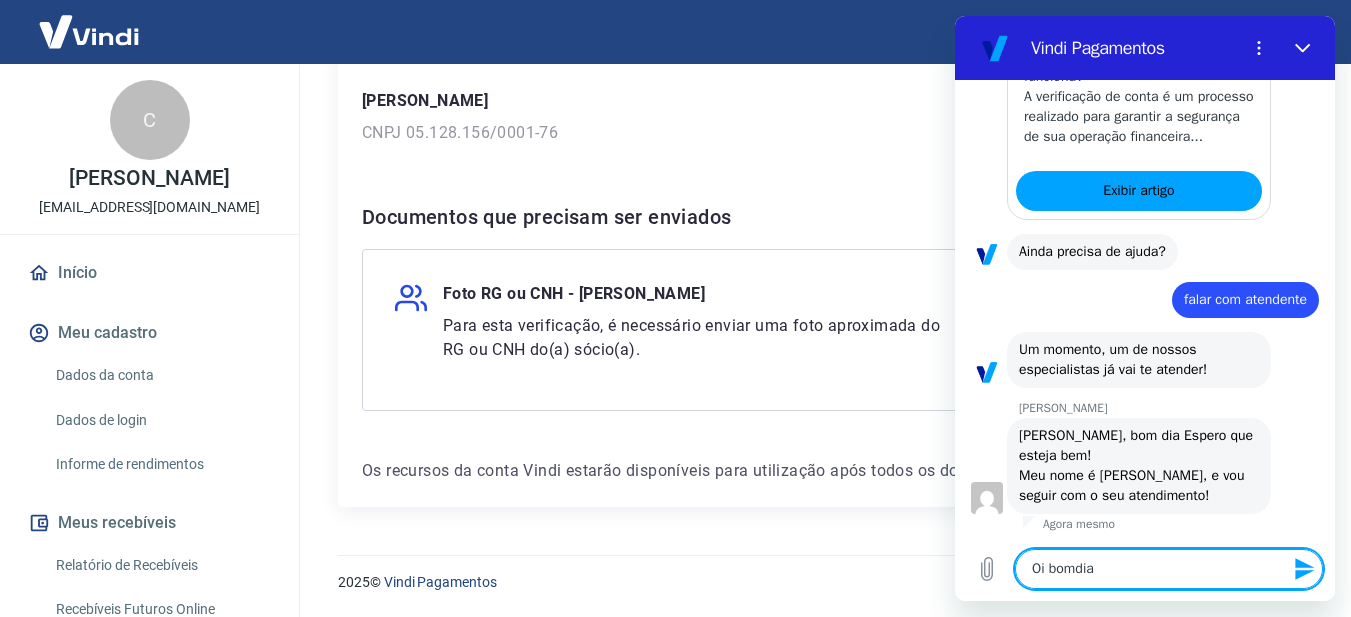 type on "Oi bomdia," 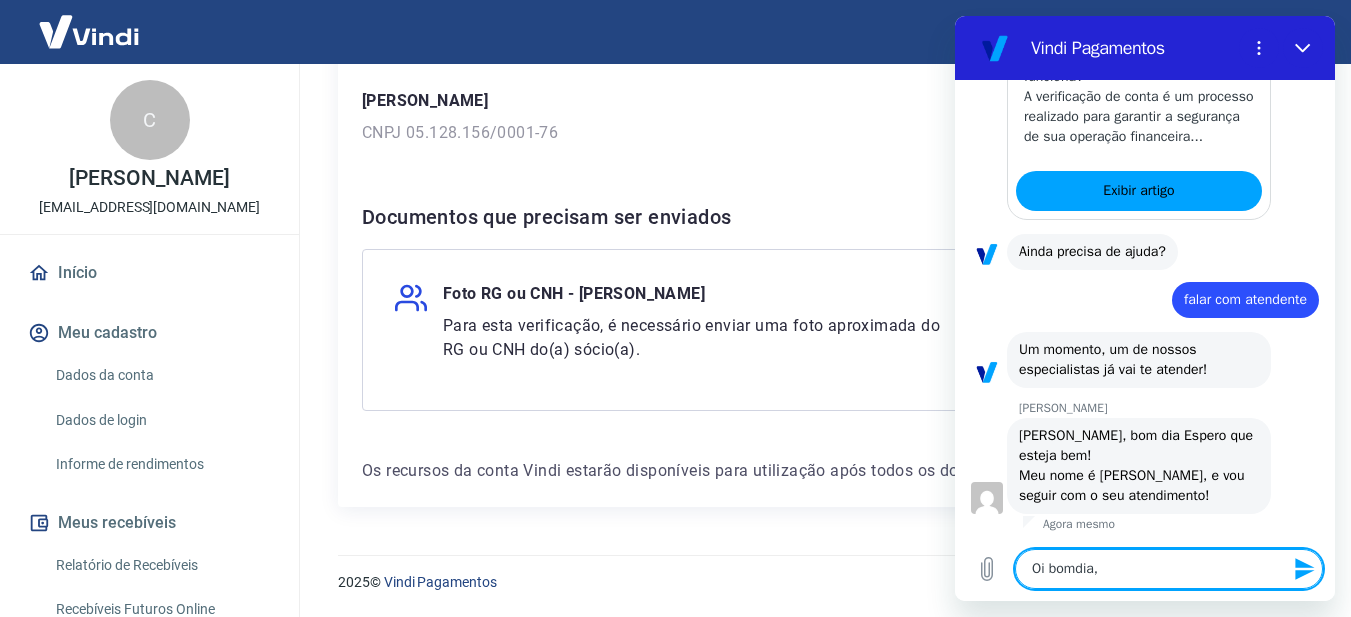 type on "Oi bomdia," 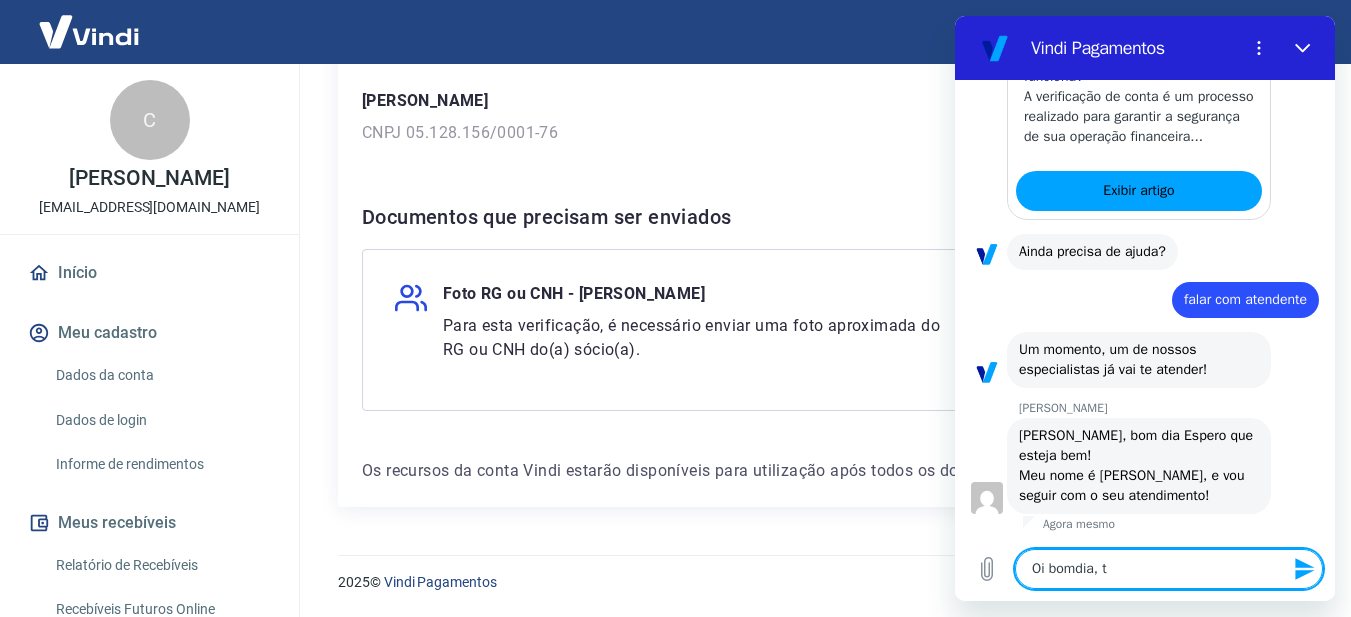 type on "Oi bomdia," 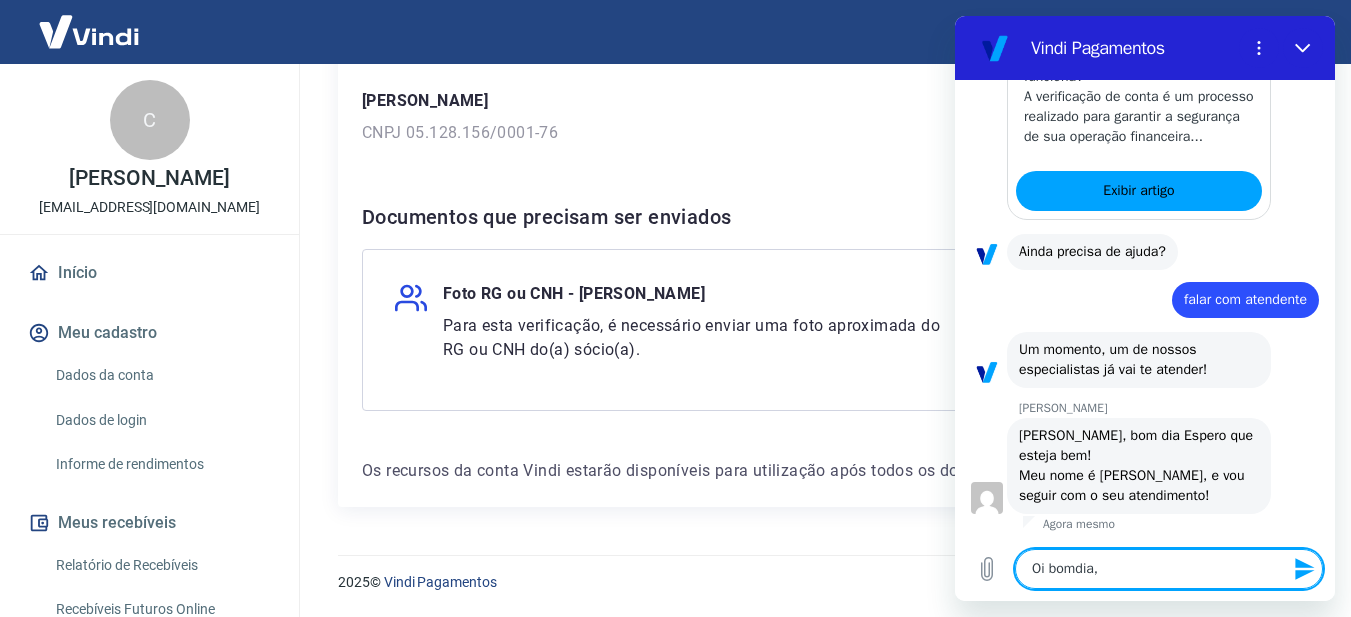 type on "x" 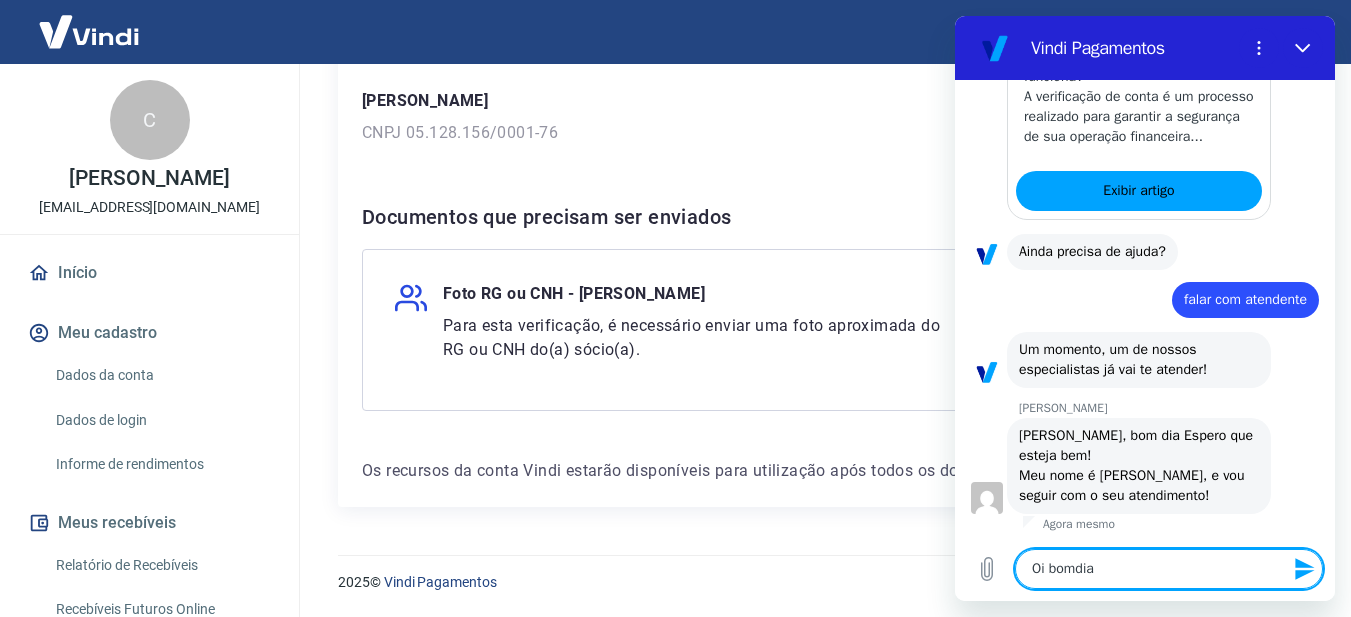 type on "Oi bomdi" 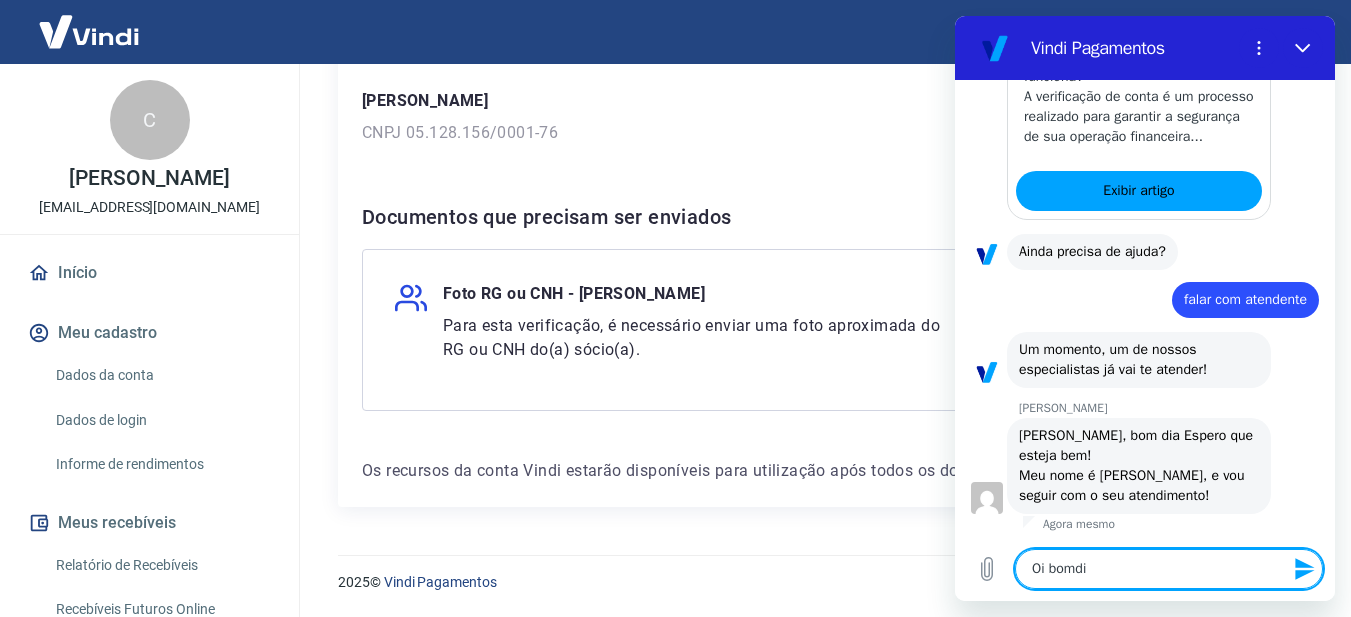 type on "Oi bomd" 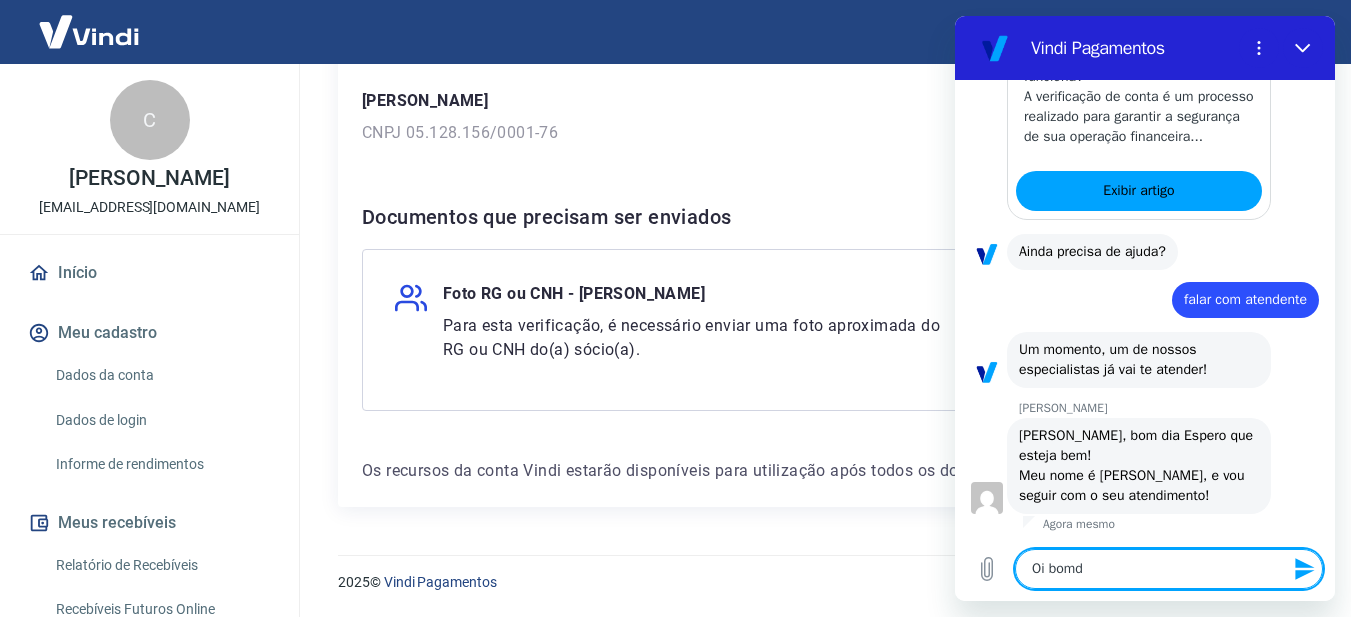 type on "Oi bom" 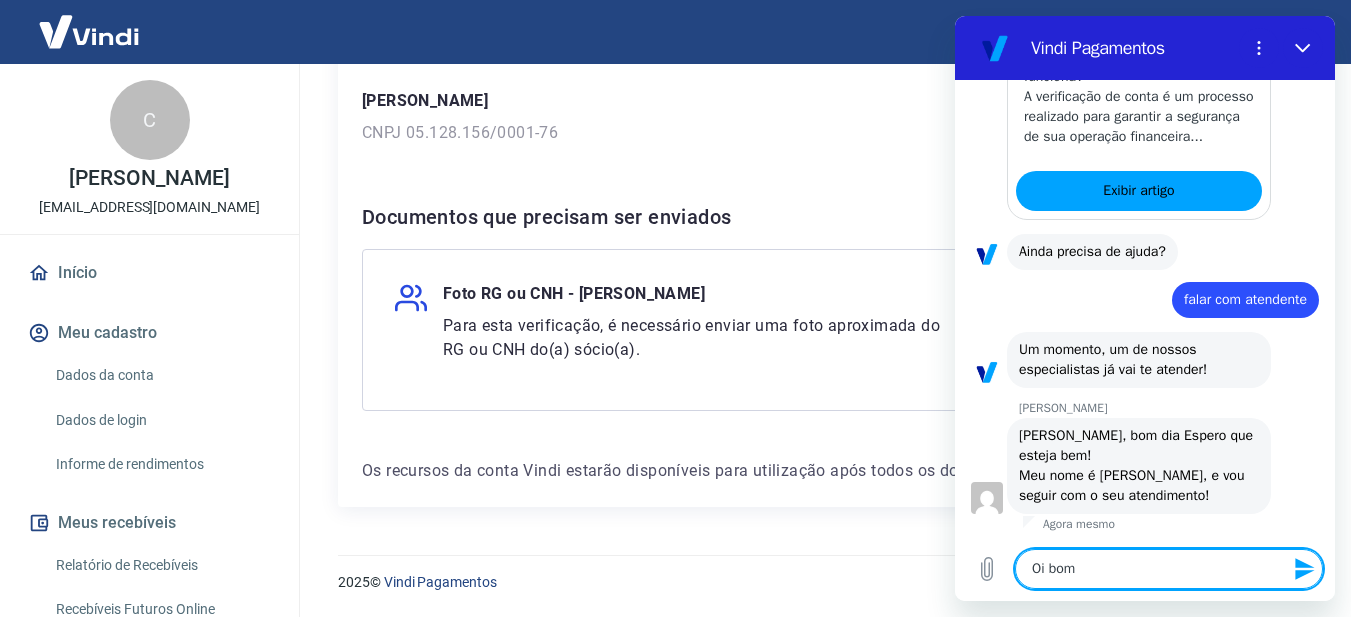 type on "Oi bom" 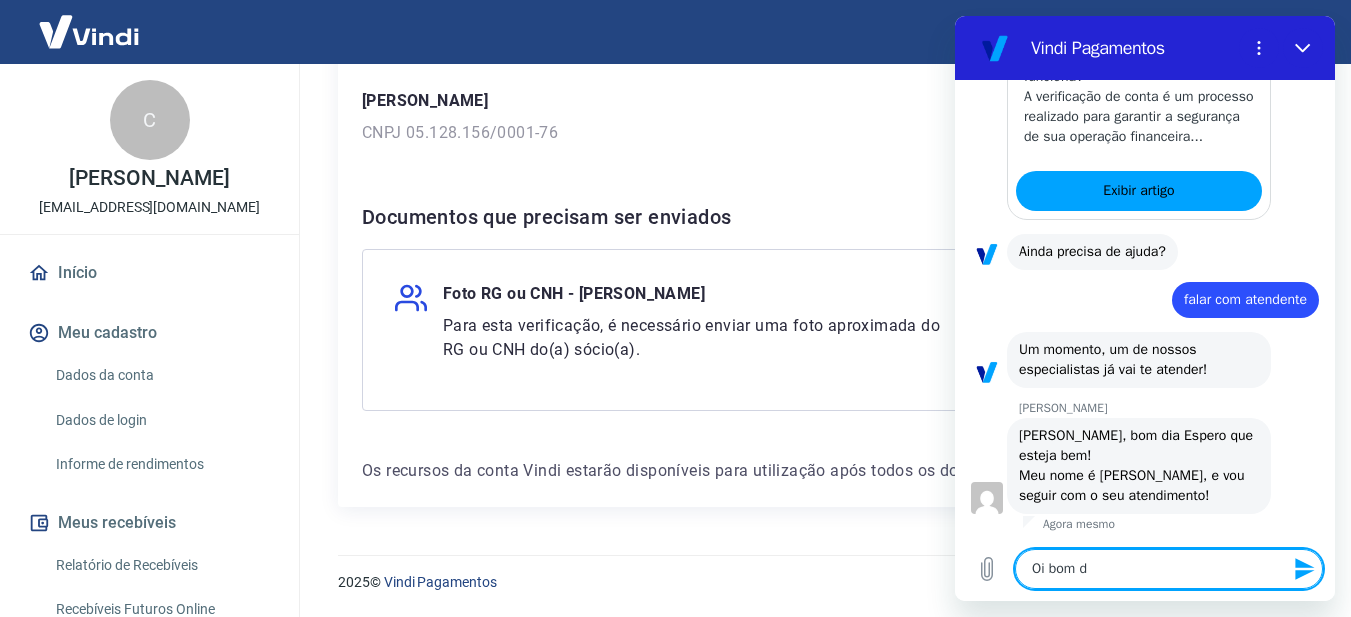 type on "Oi bom di" 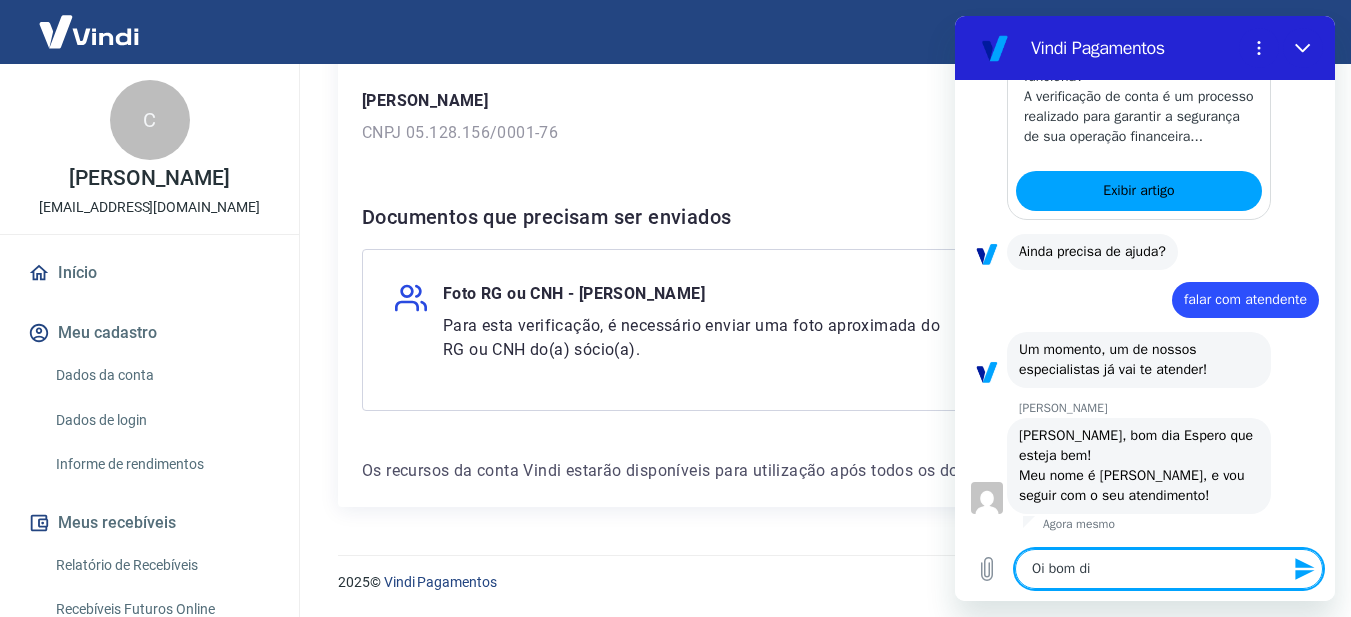 type on "x" 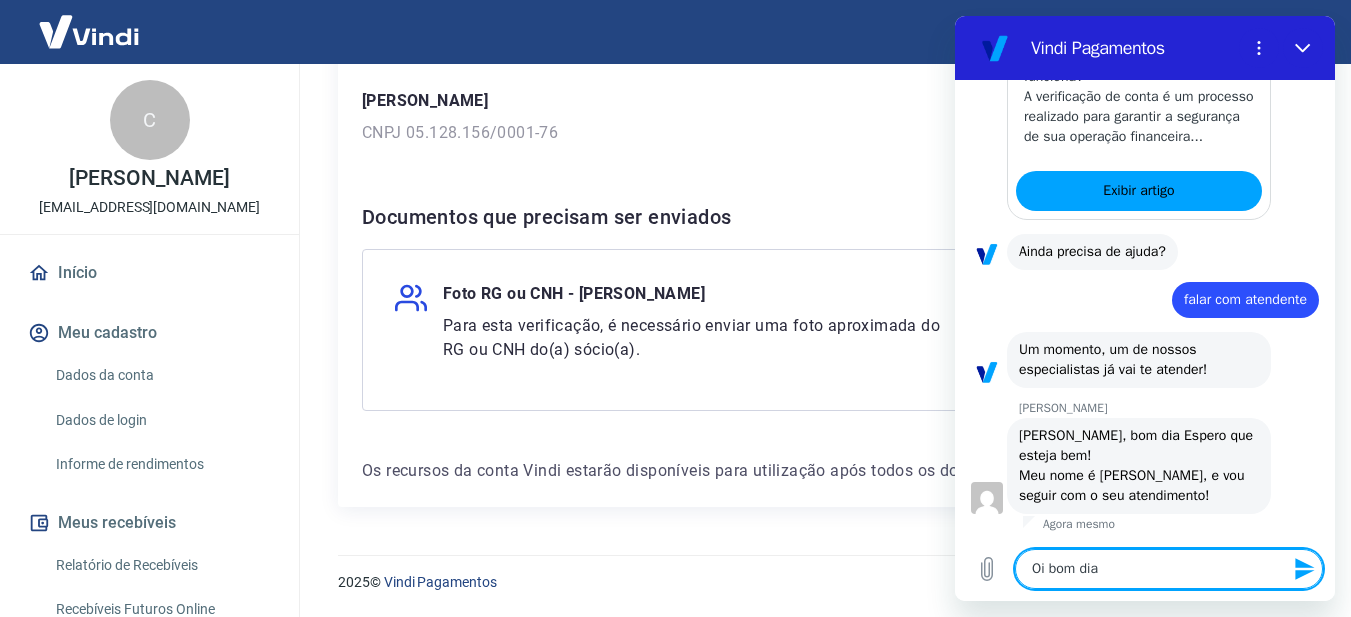 type on "Oi bom dia," 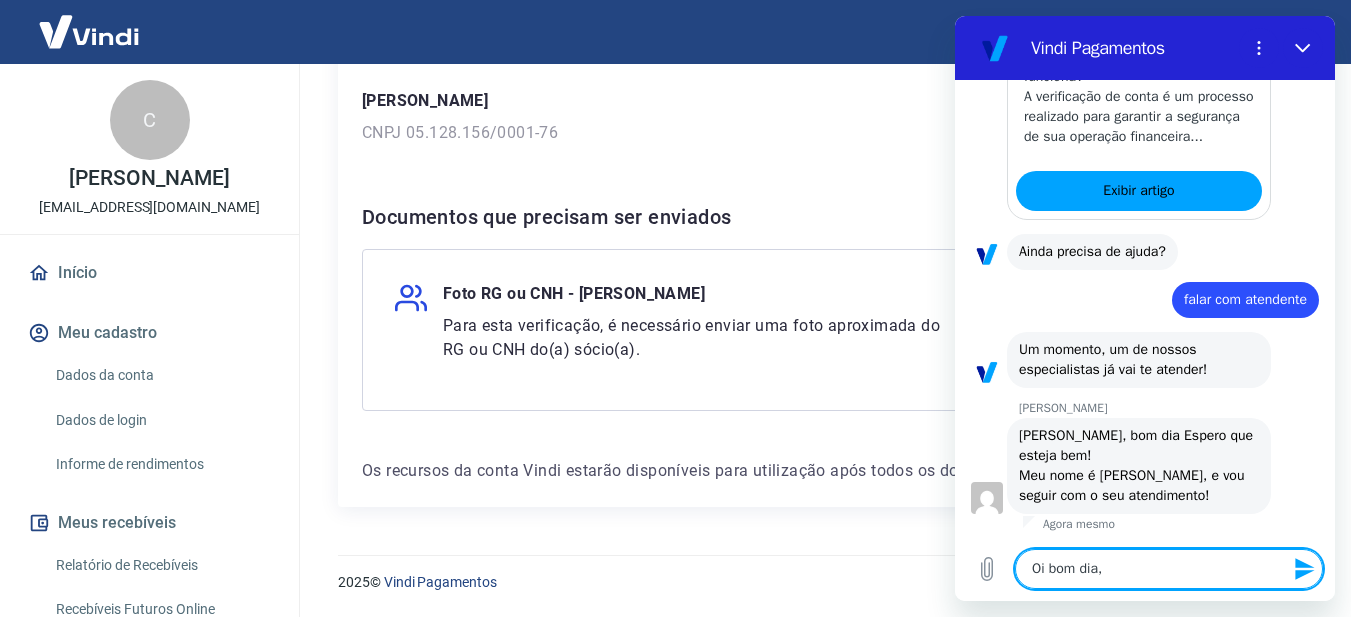 type on "Oi bom dia," 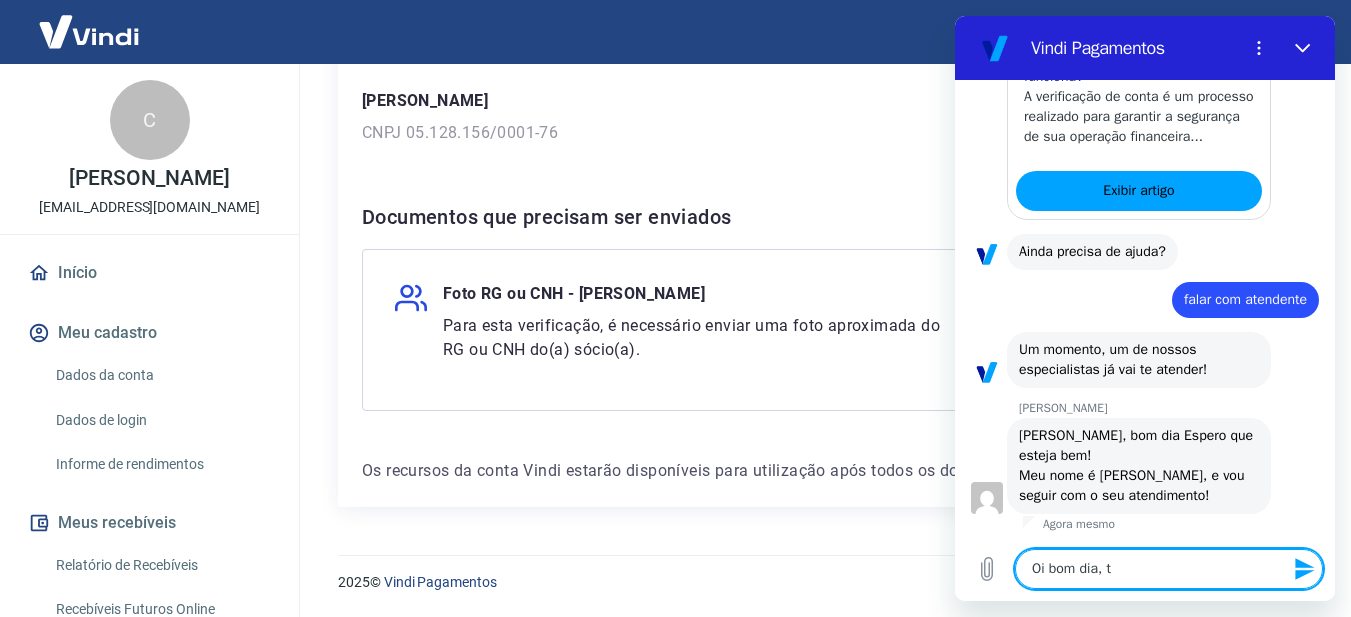 type on "Oi bom dia, tu" 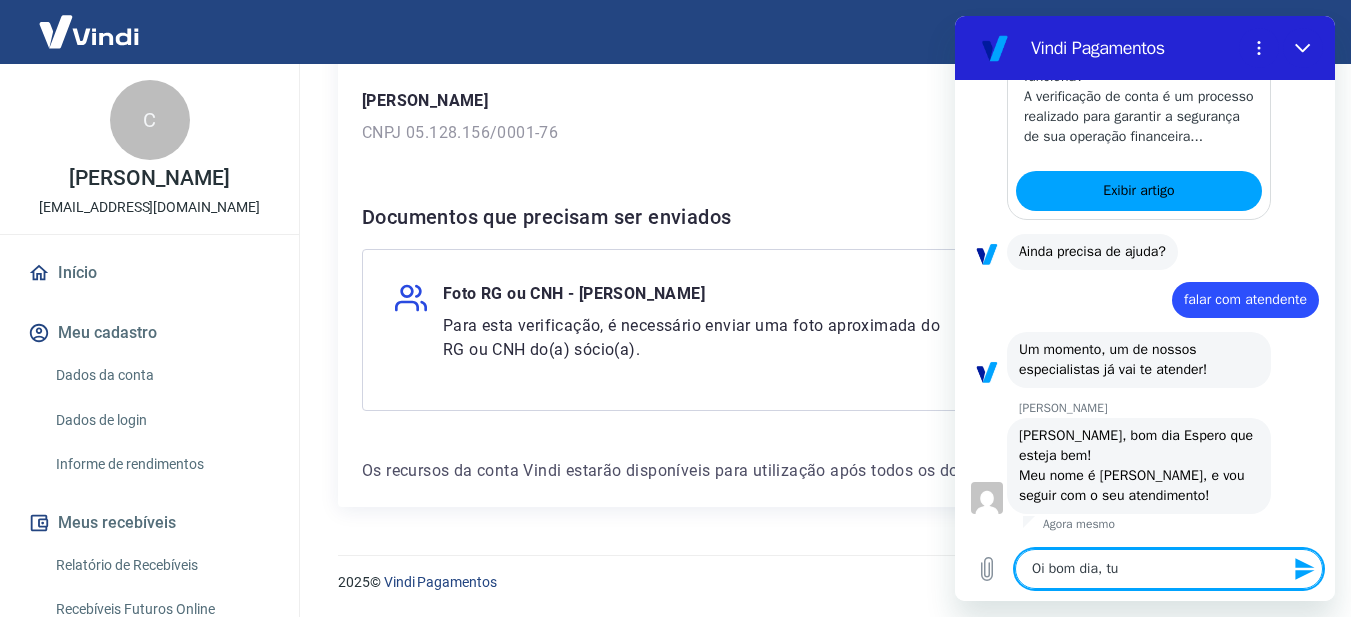 type on "x" 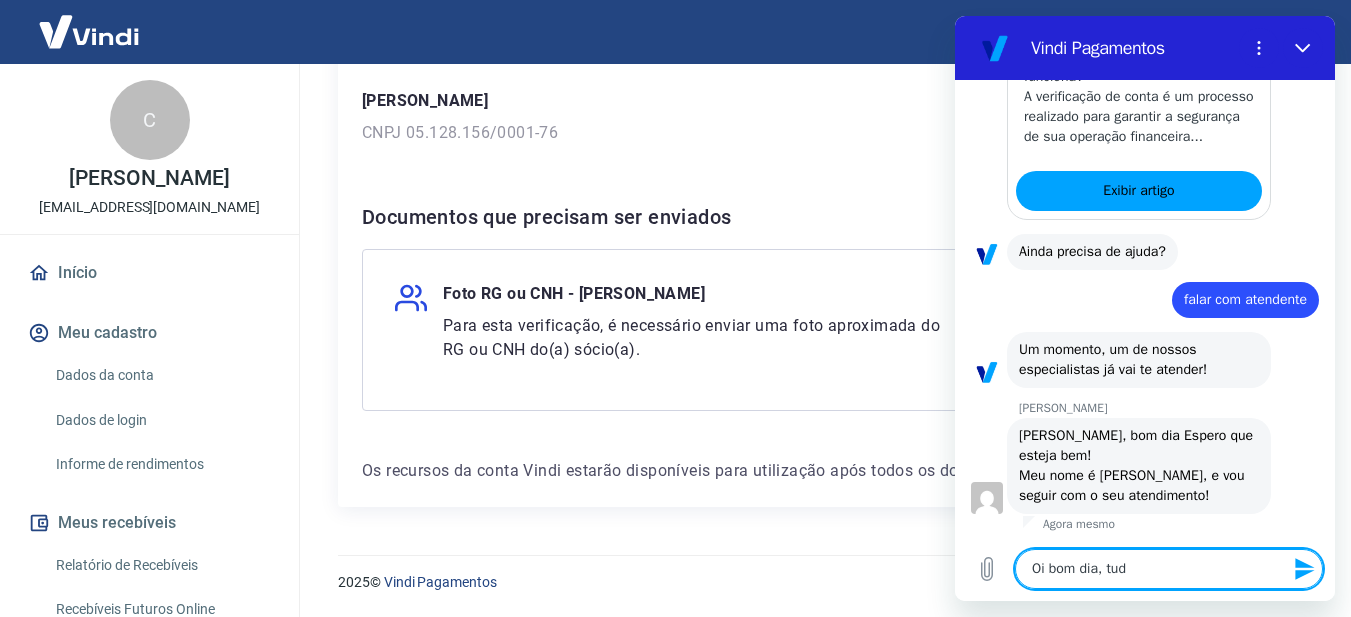 type on "Oi bom dia, tudo" 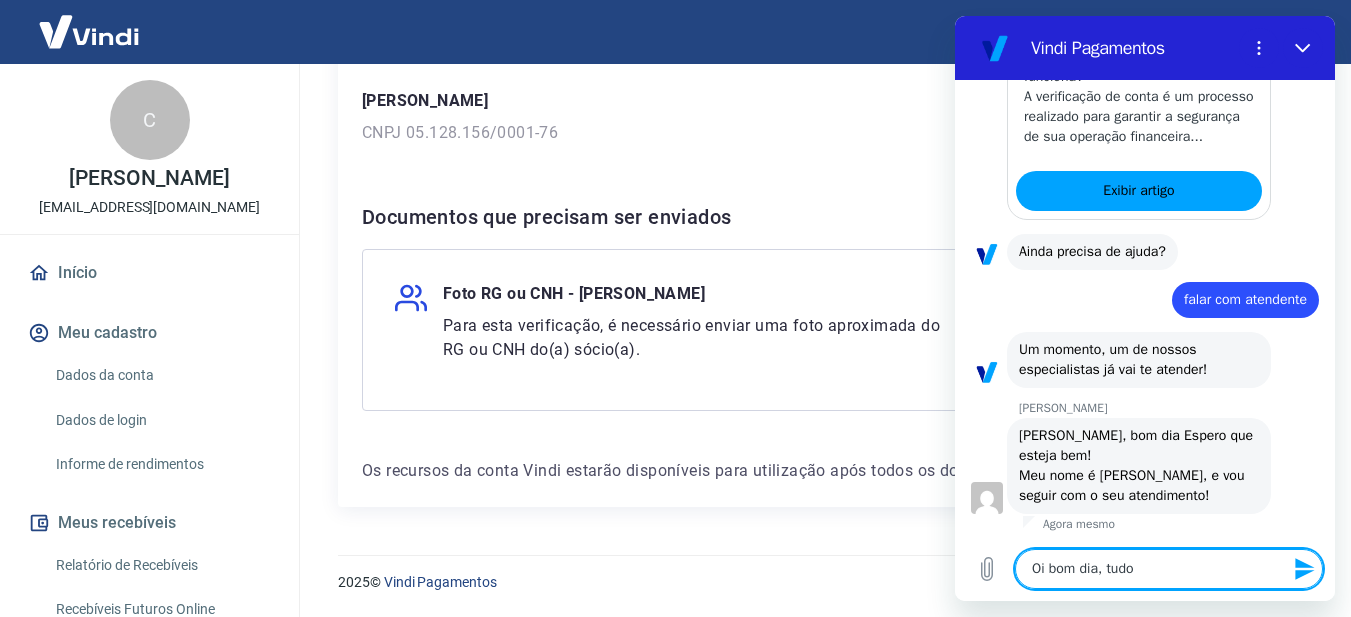 type on "Oi bom dia, tudo" 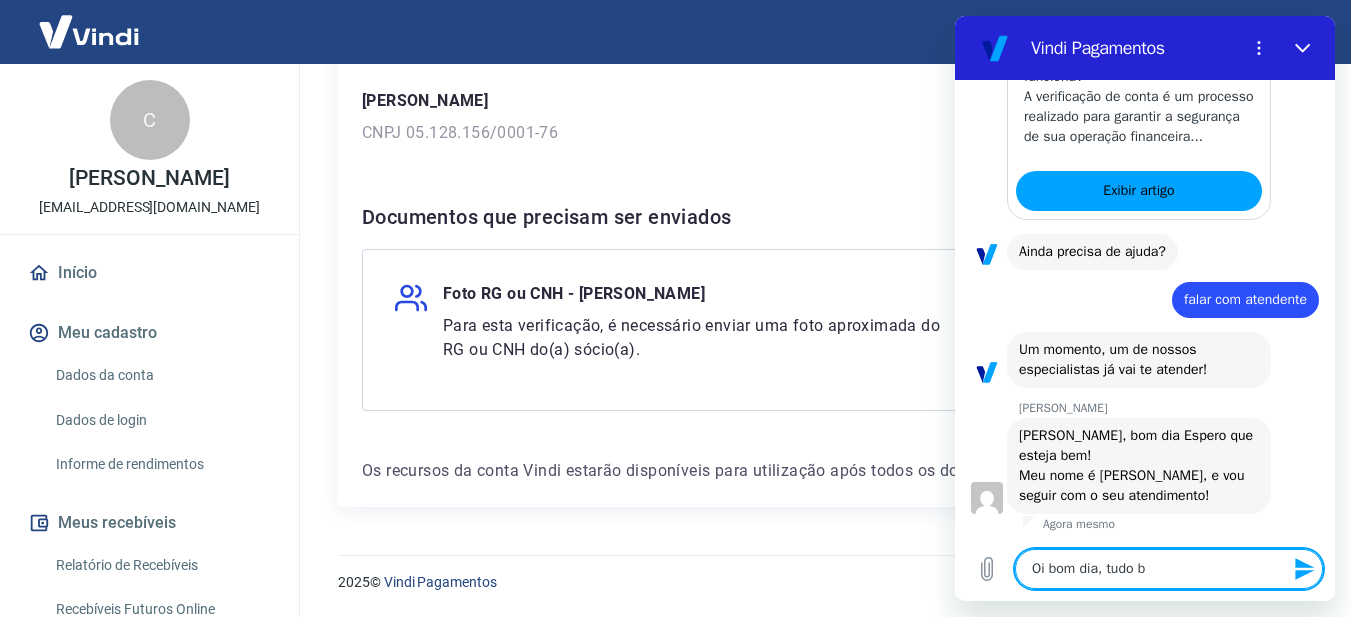 type on "Oi bom dia, tudo be" 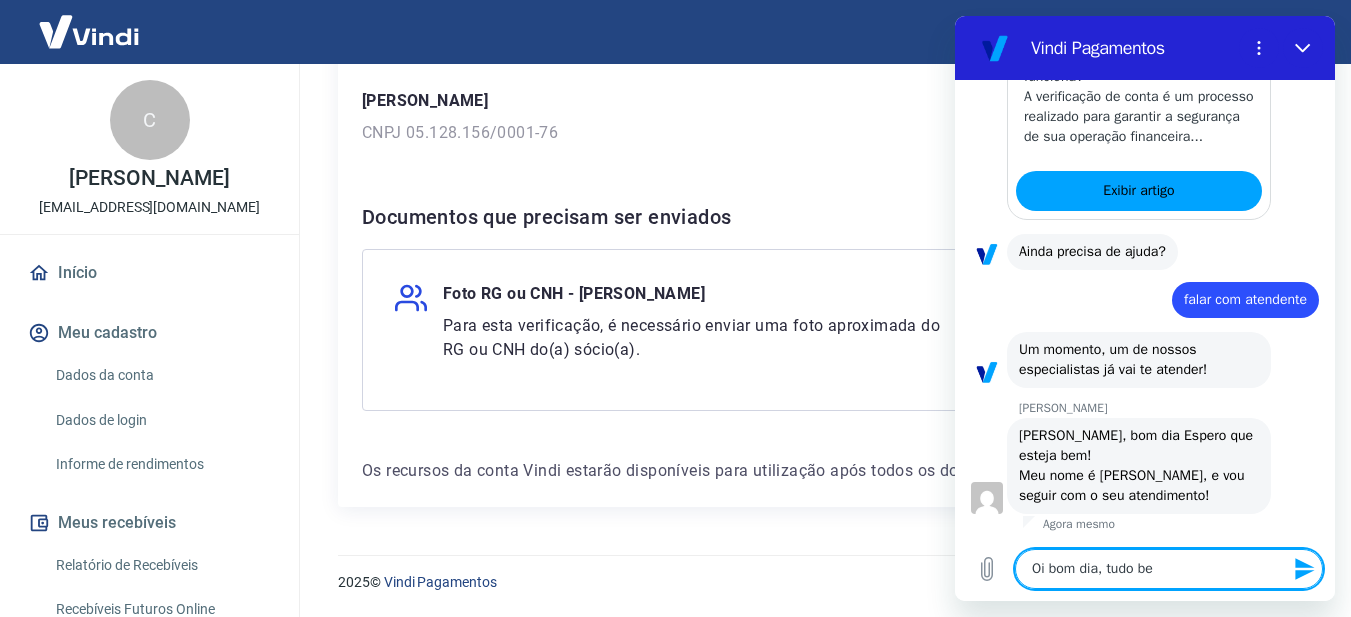 type on "Oi bom dia, tudo bem" 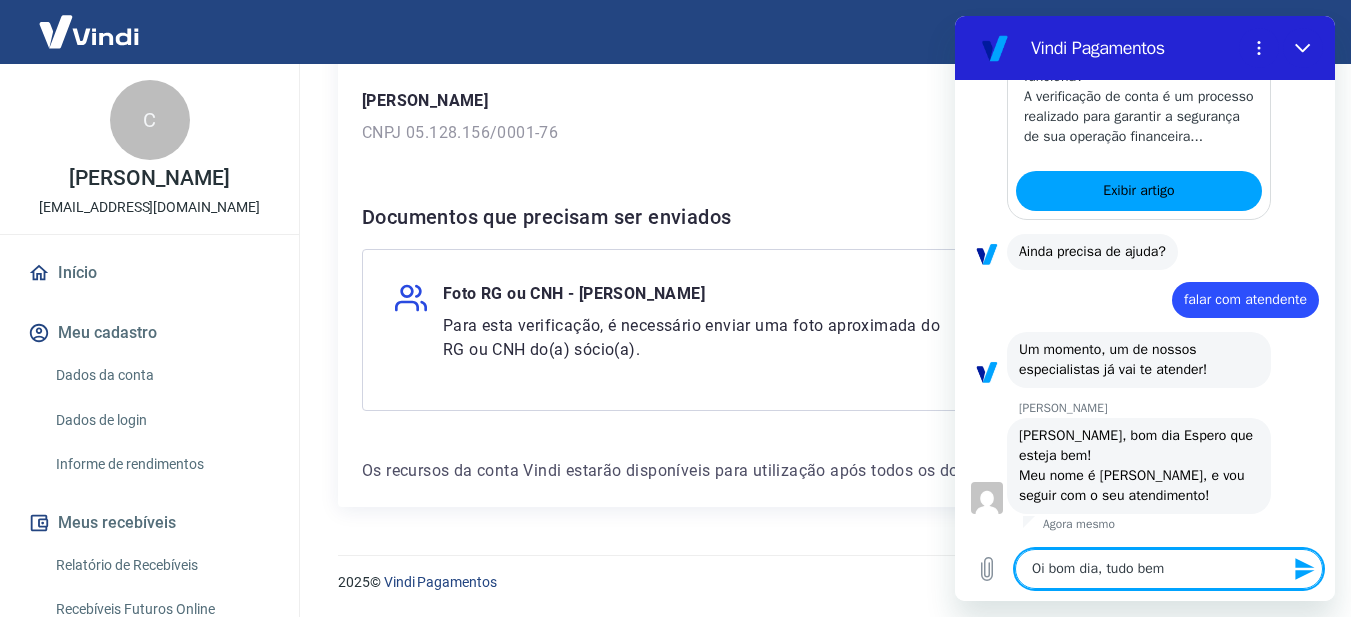type on "Oi bom dia, tudo bem?" 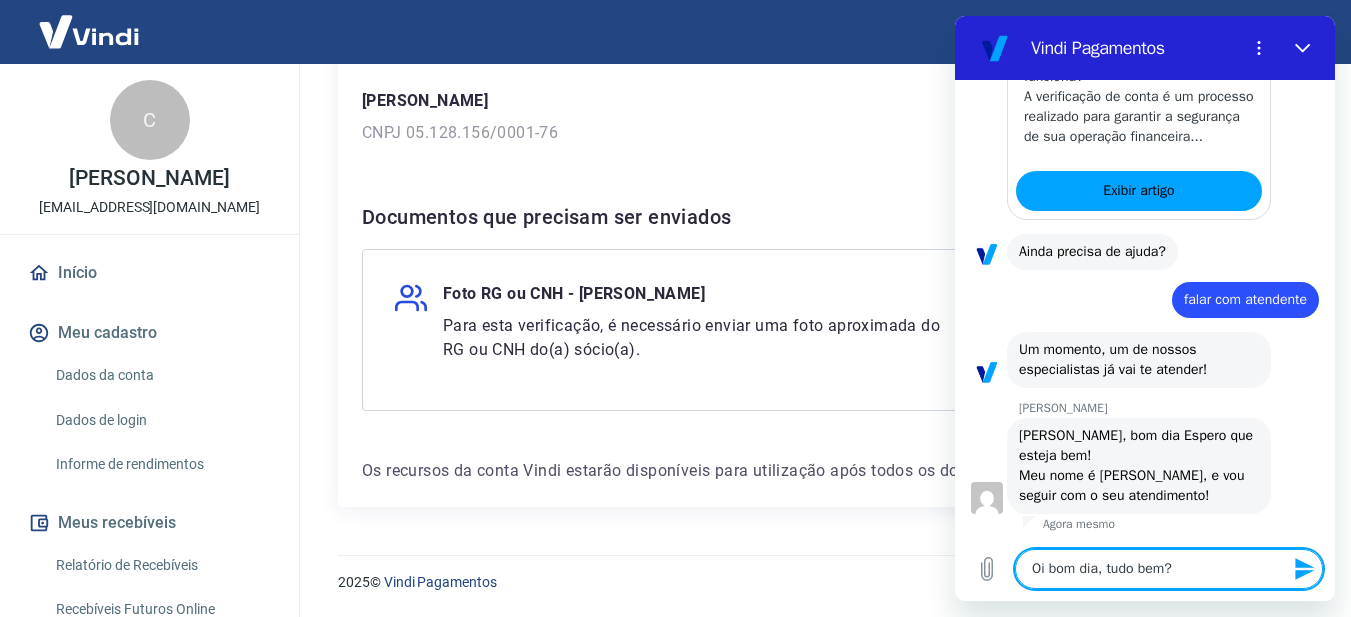 type 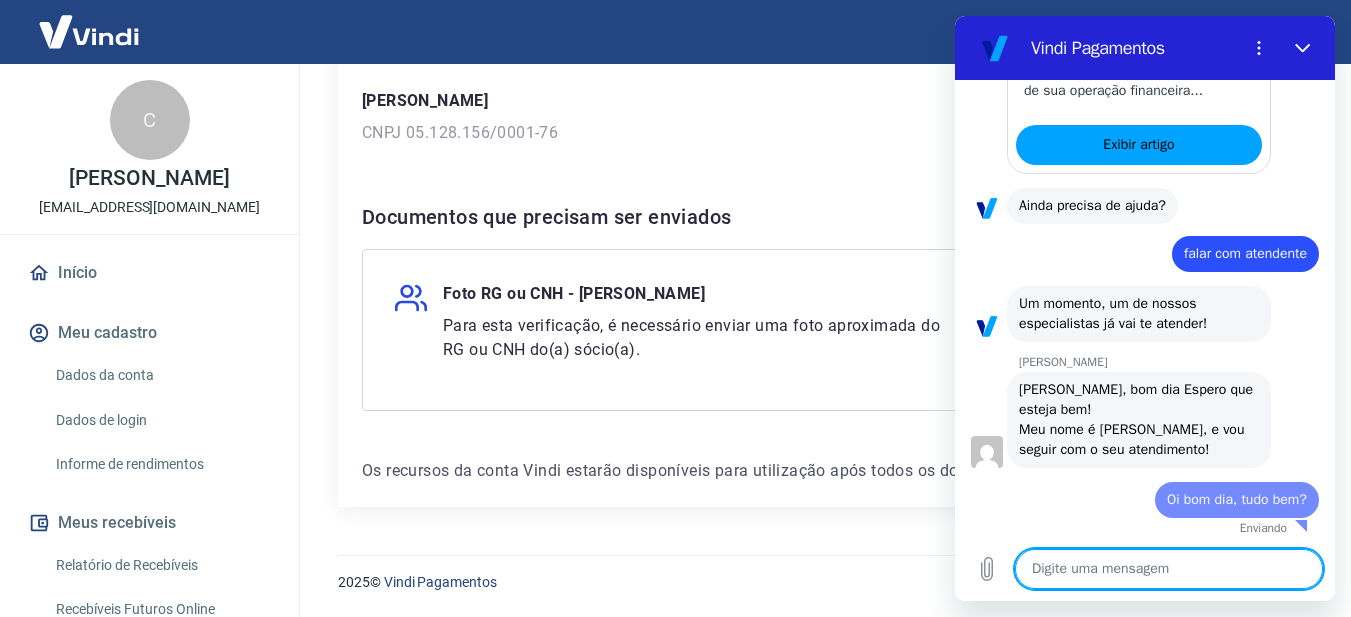 type on "x" 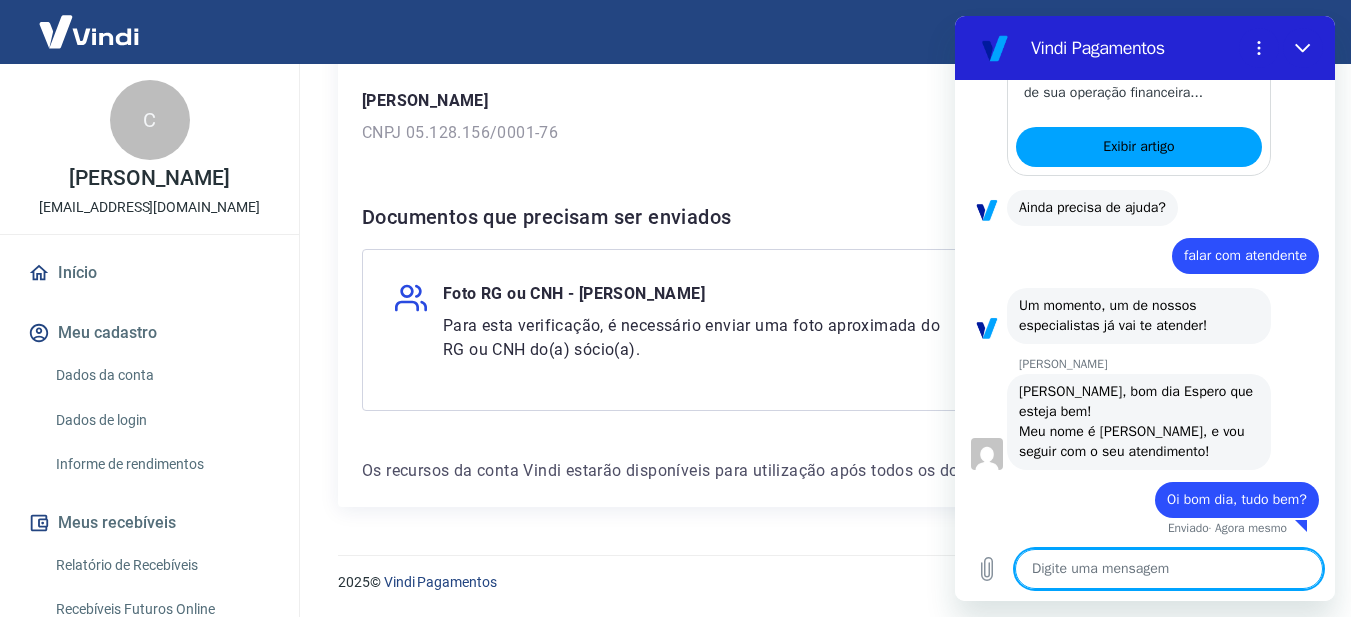 scroll, scrollTop: 606, scrollLeft: 0, axis: vertical 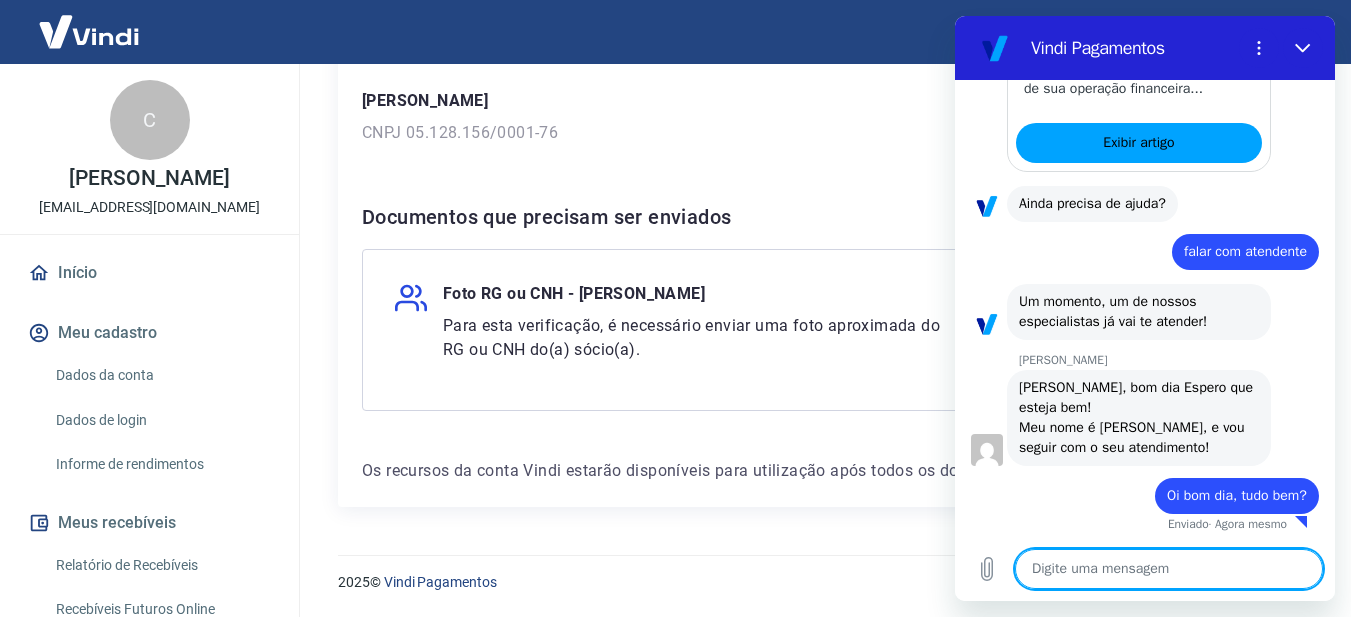type on "G" 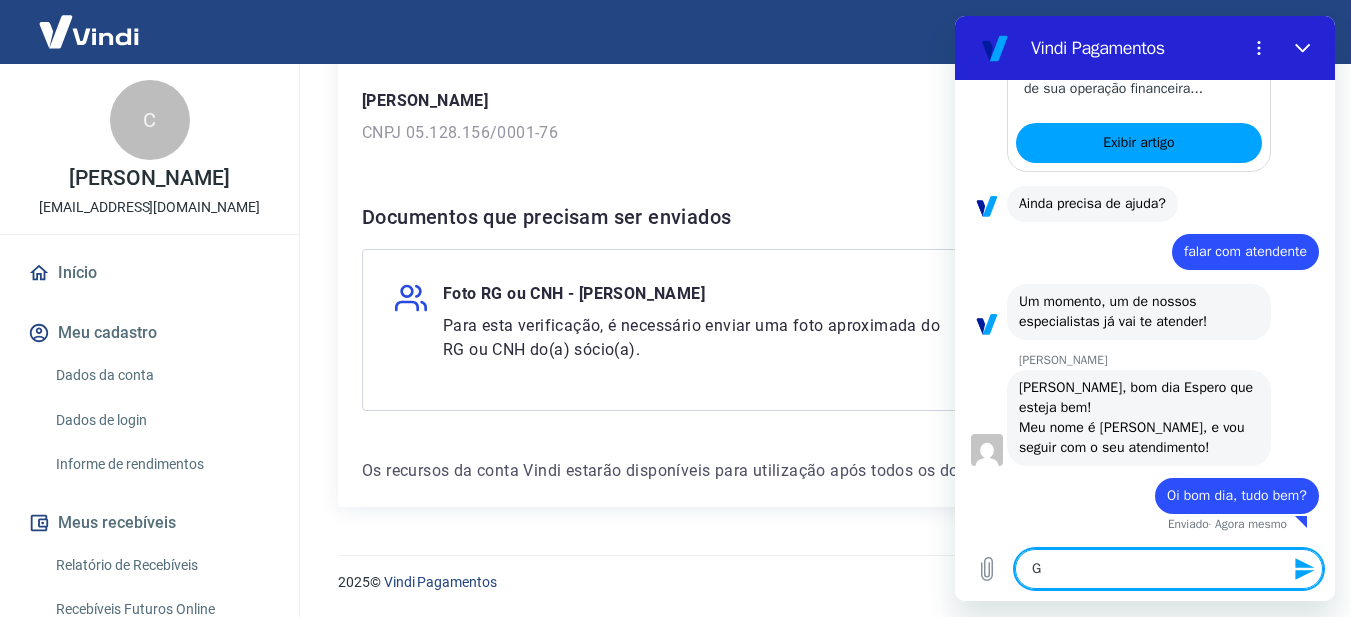 type on "Go" 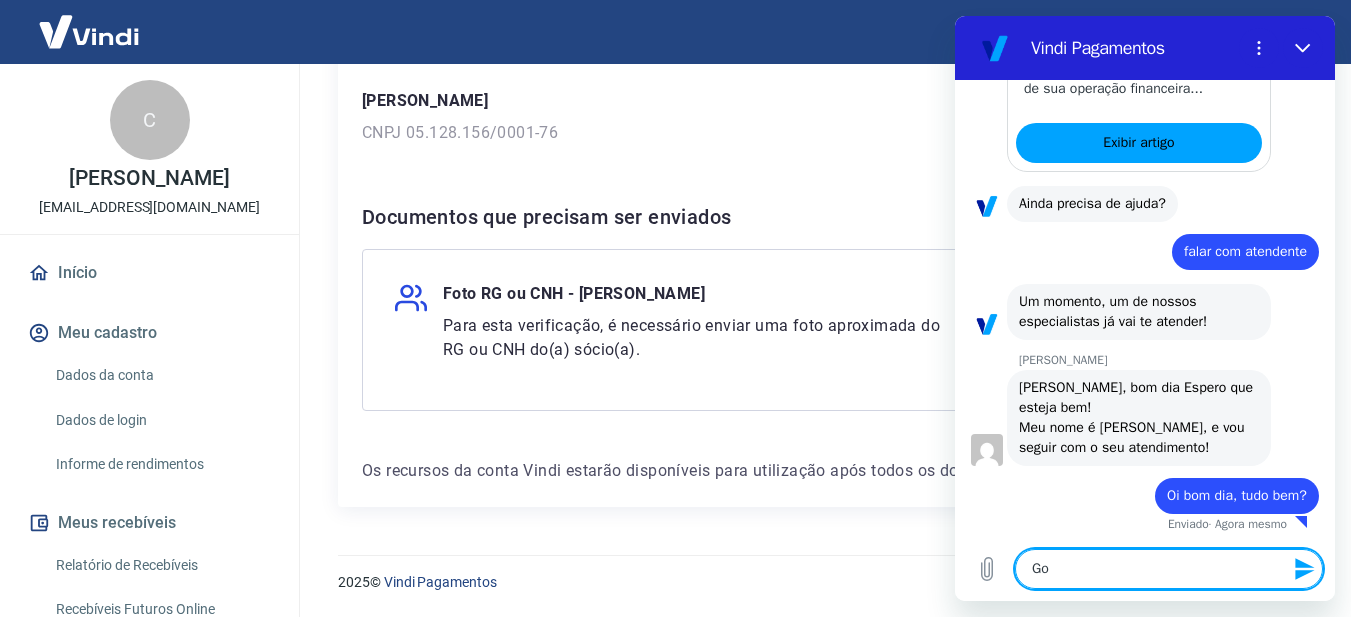 type on "Gos" 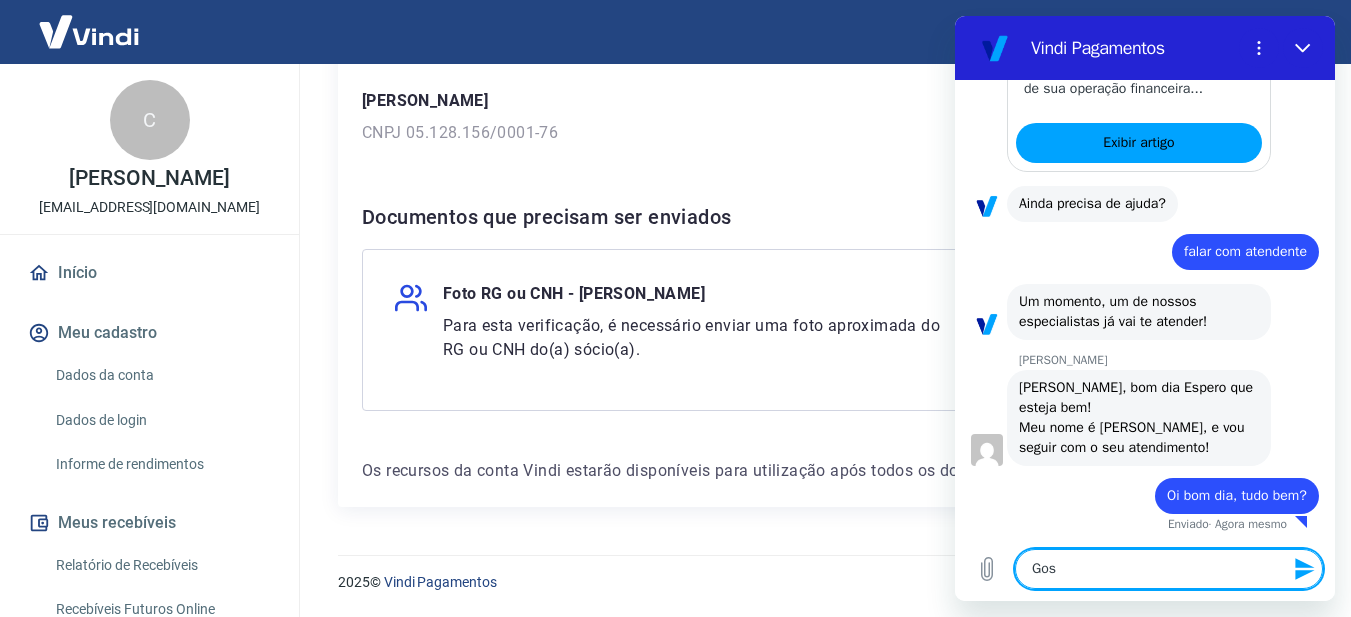 type on "x" 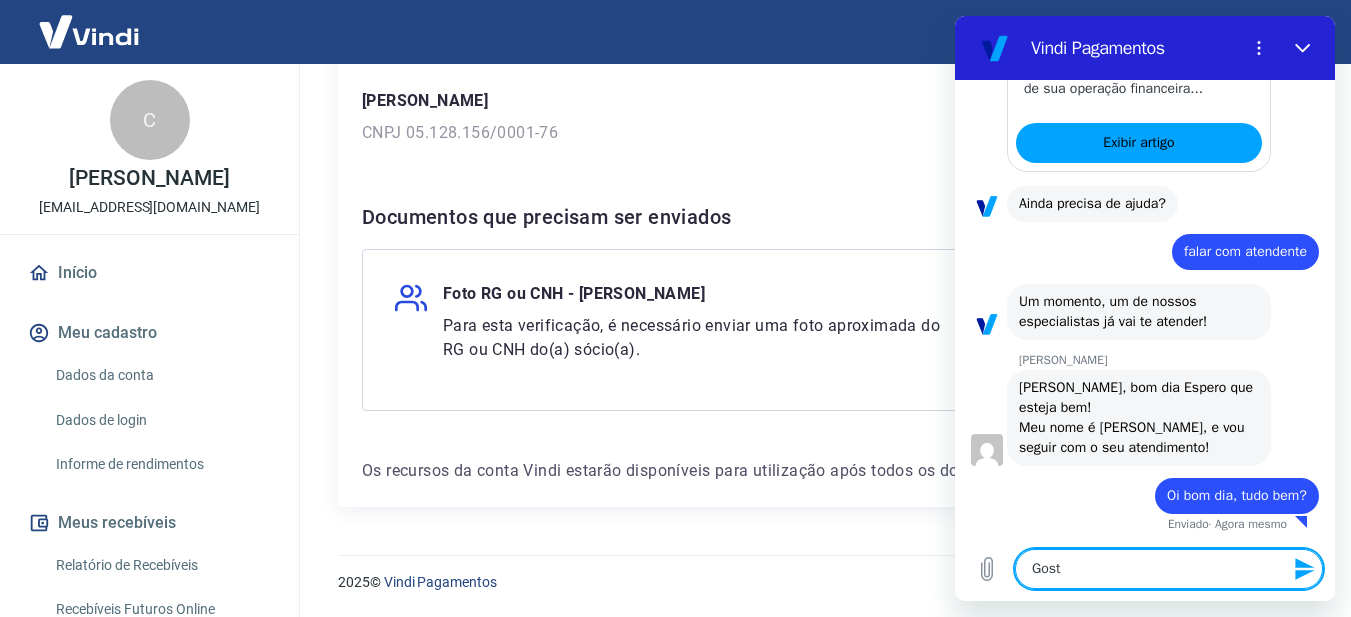 type on "Gosta" 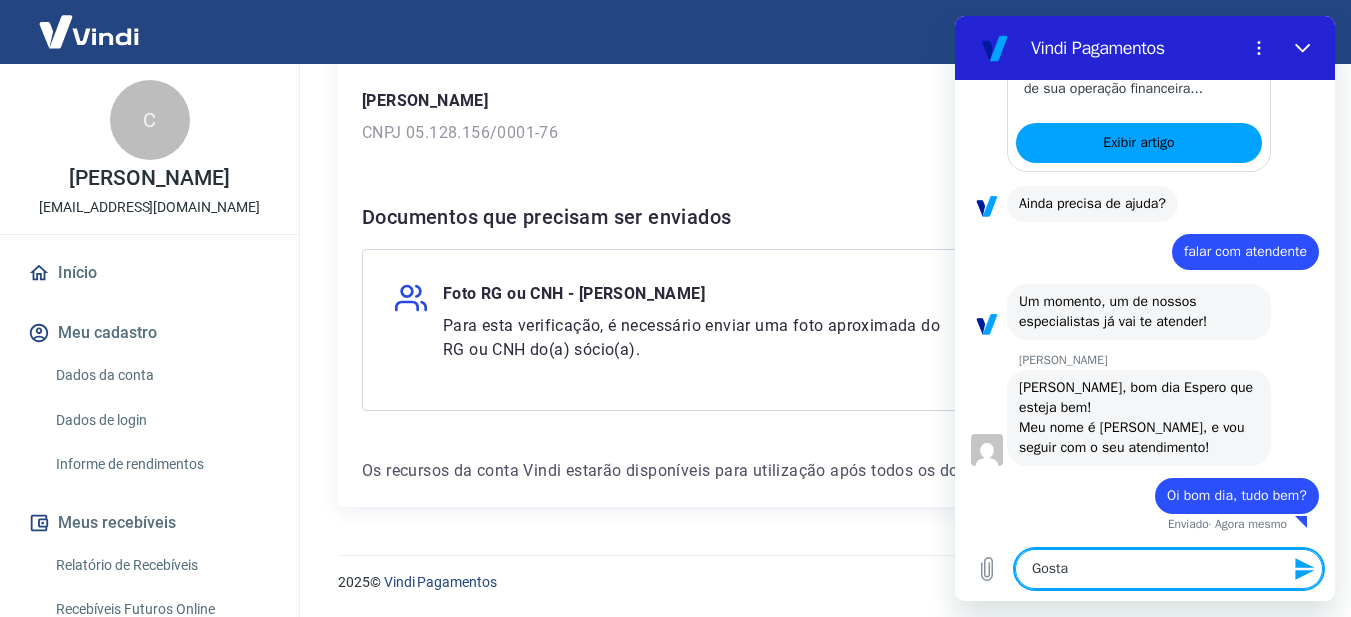 type on "x" 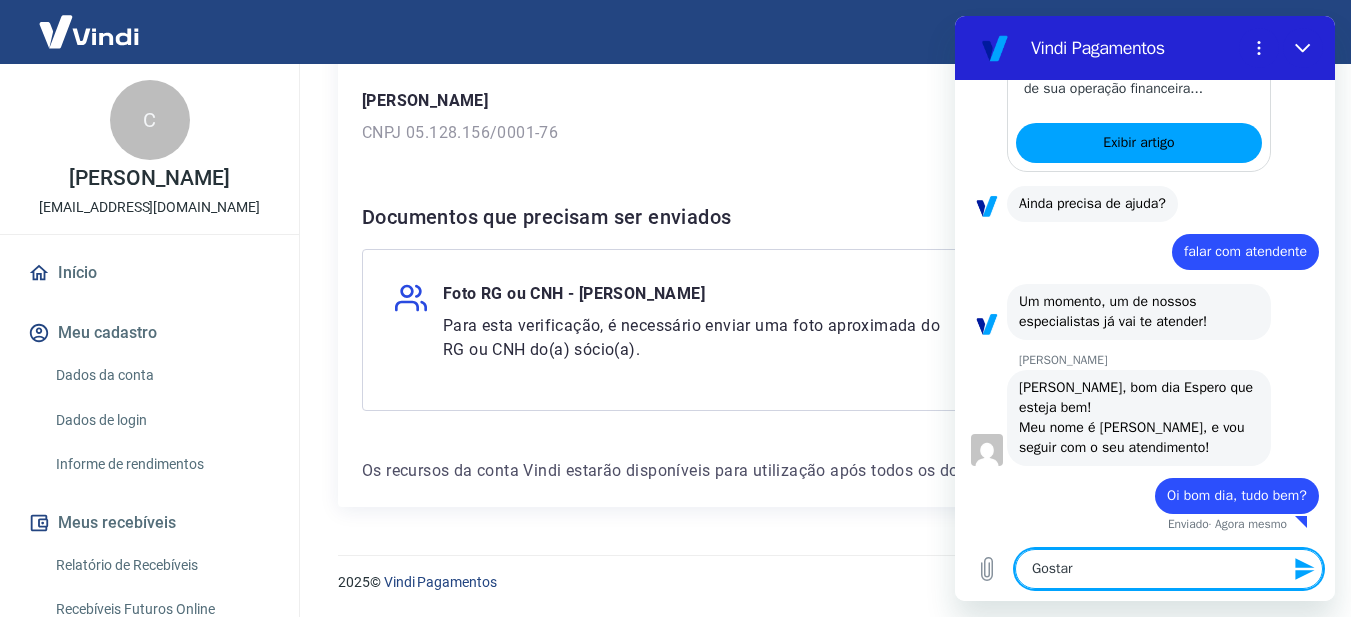 type on "Gostari" 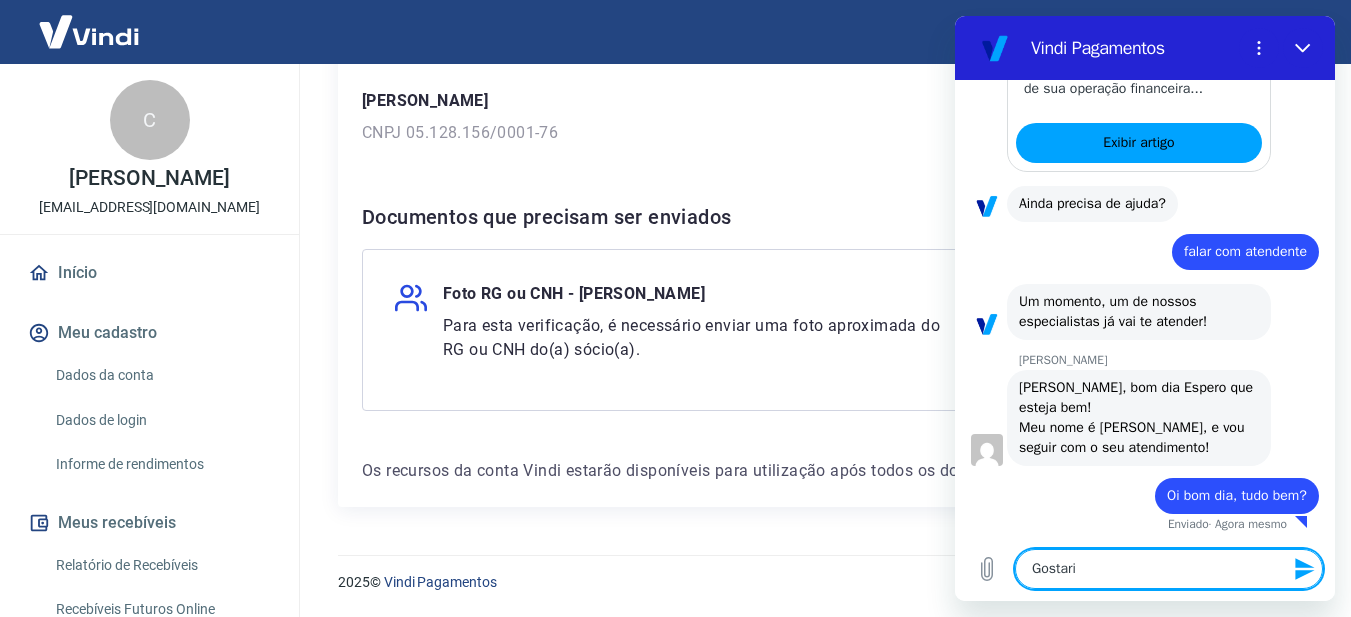 type on "Gostaria" 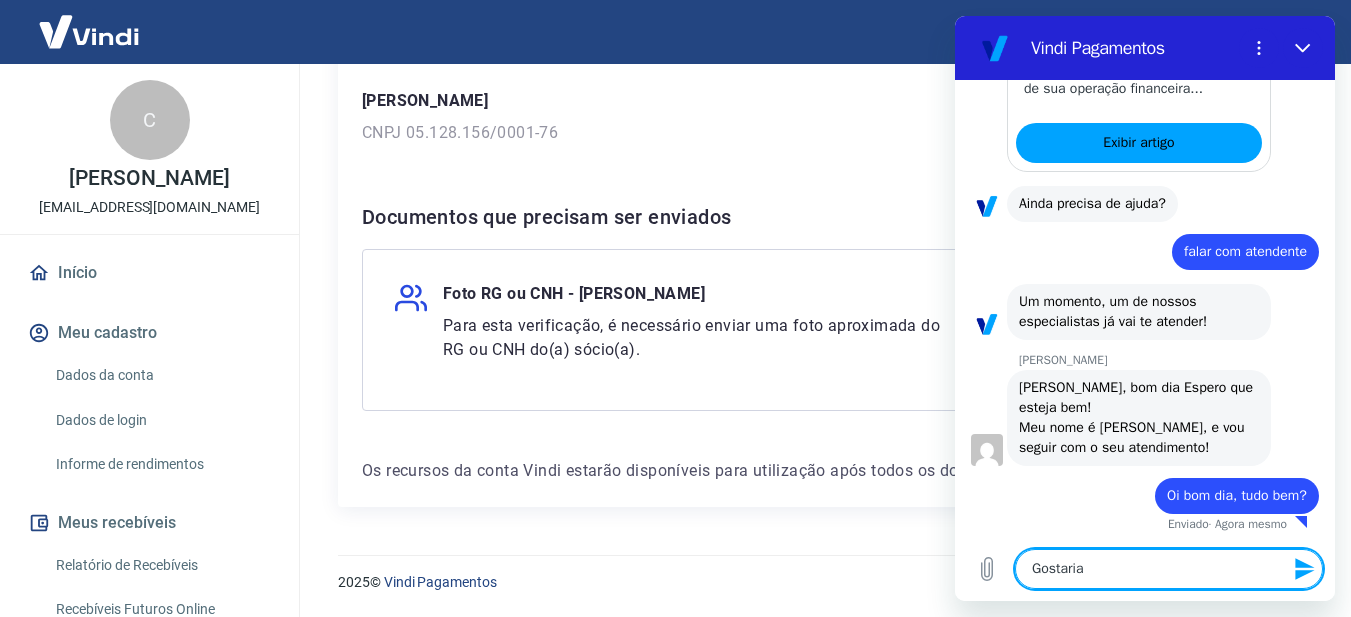 type on "Gostaria" 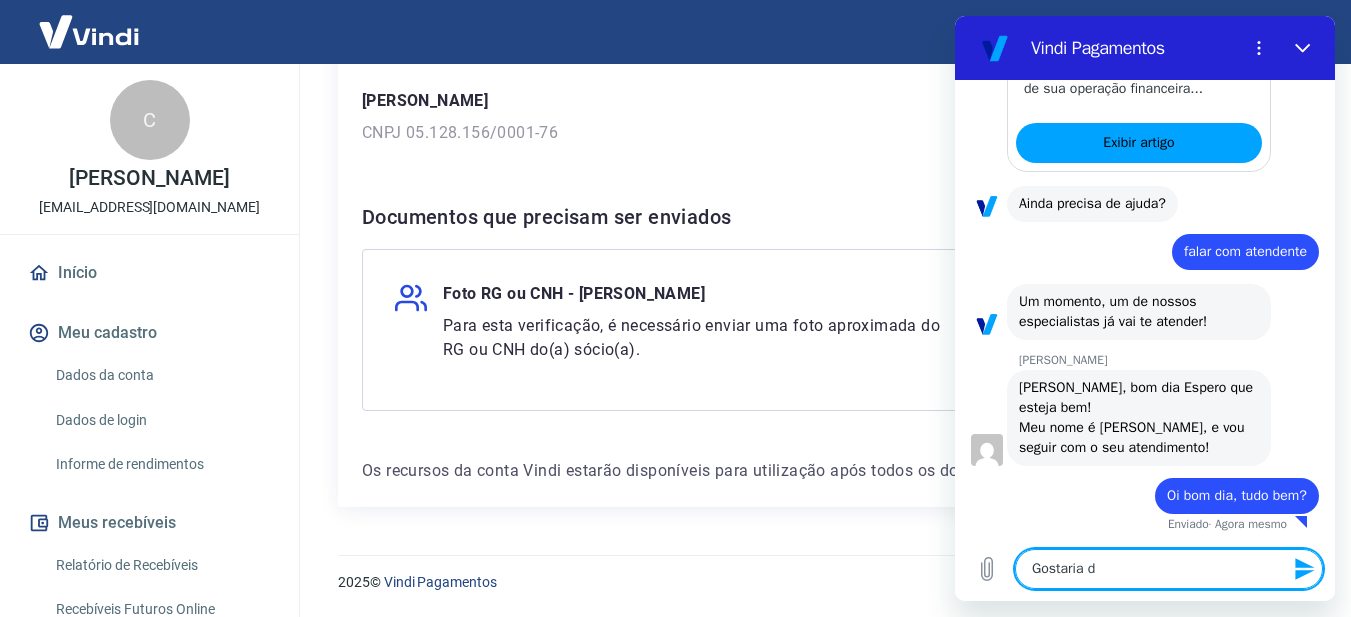type on "Gostaria de" 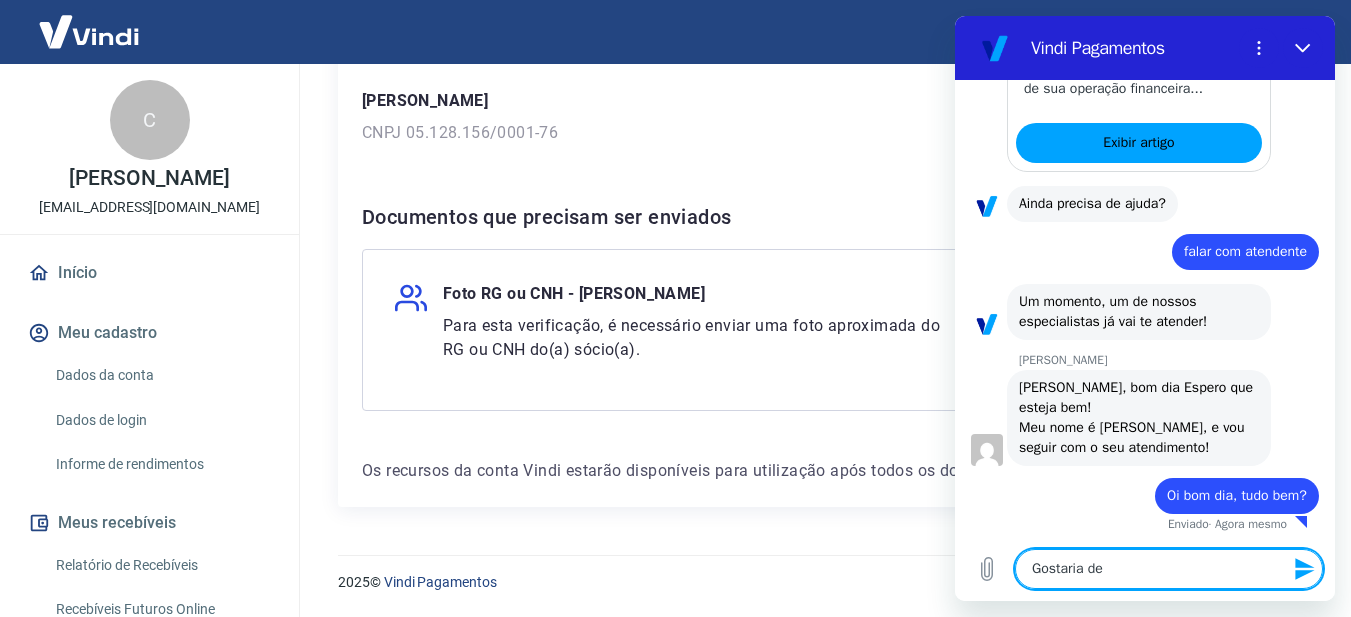 type on "Gostaria de" 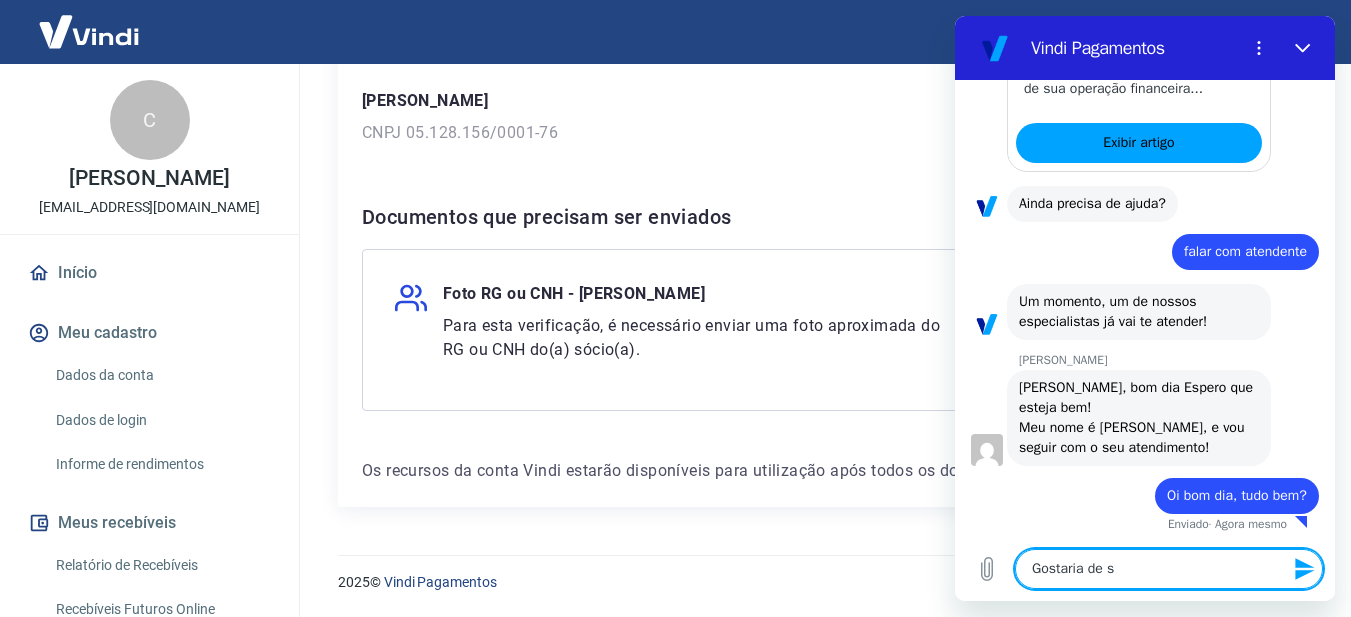 type on "Gostaria de sa" 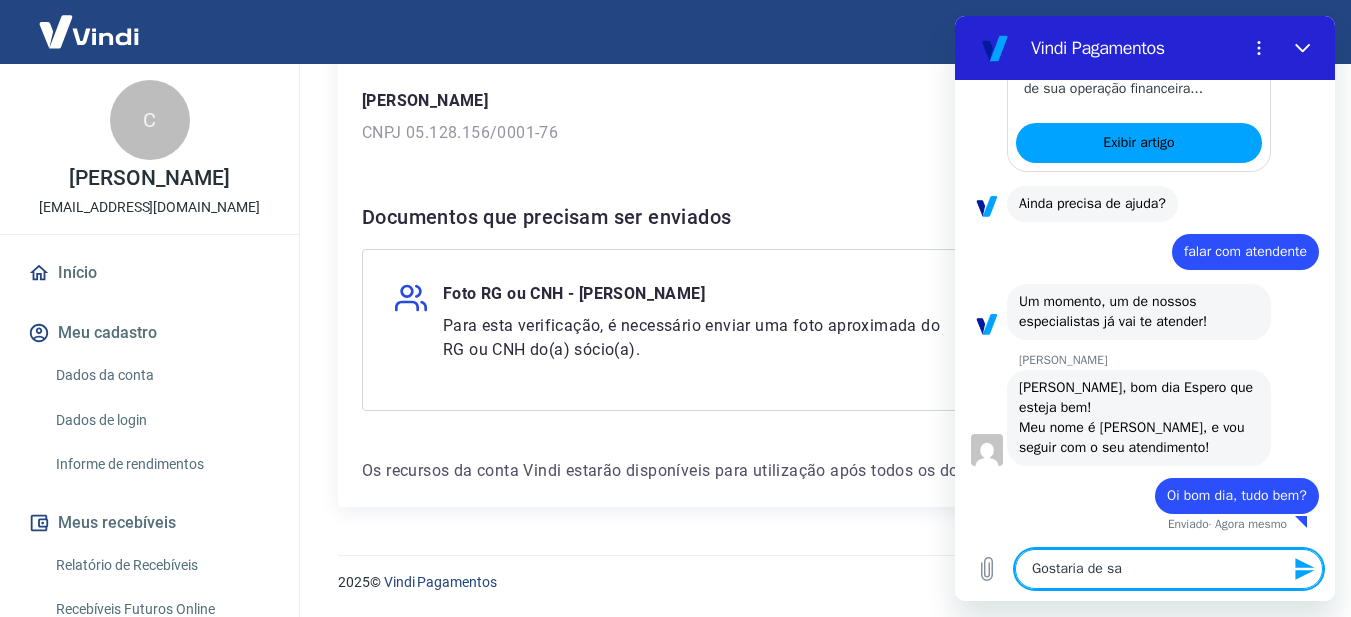 type on "x" 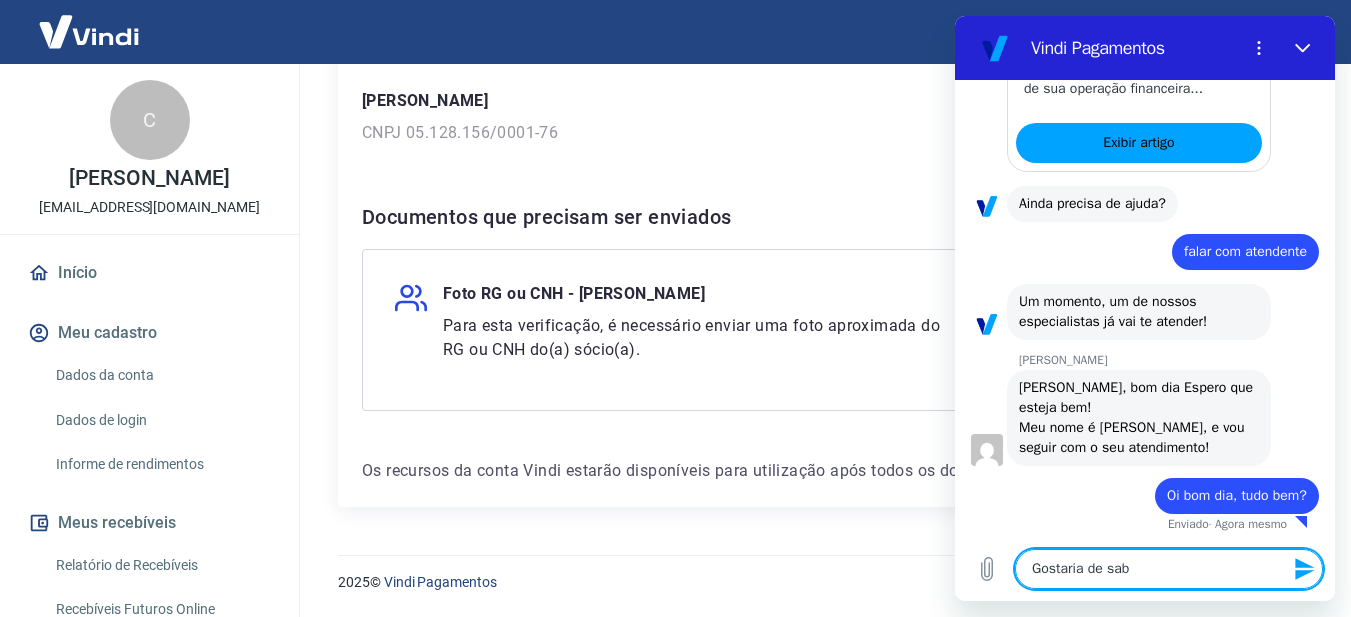 type on "x" 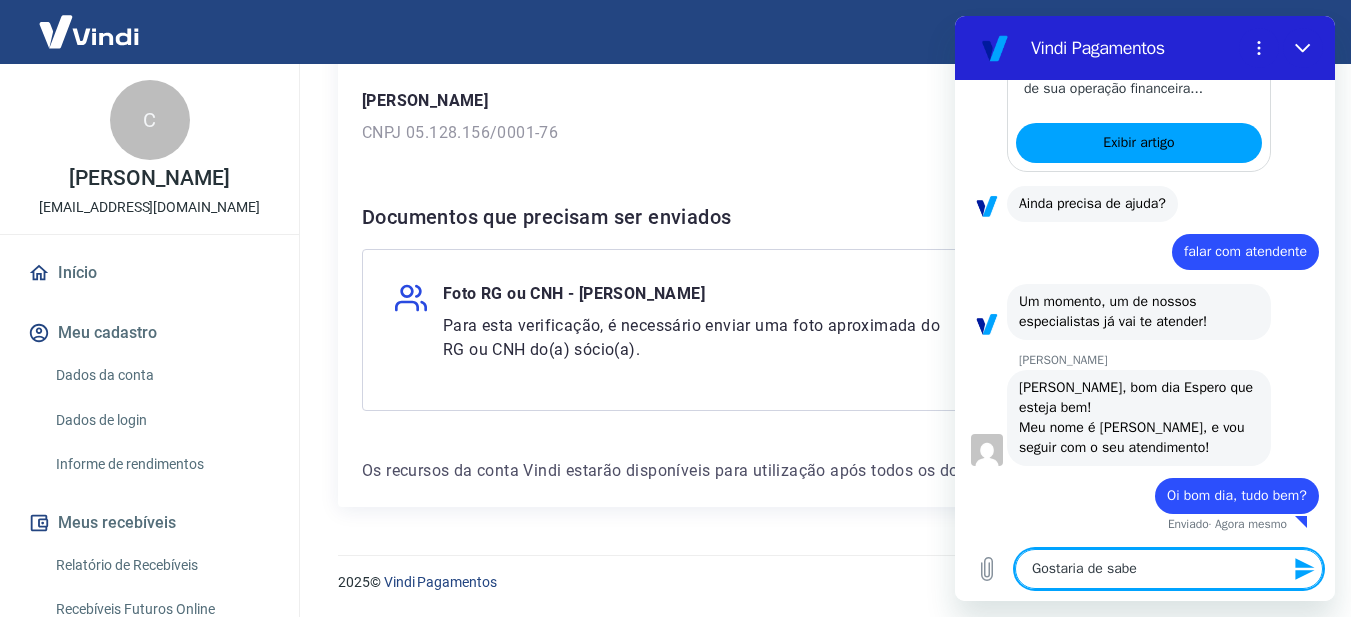 type on "Gostaria de saber" 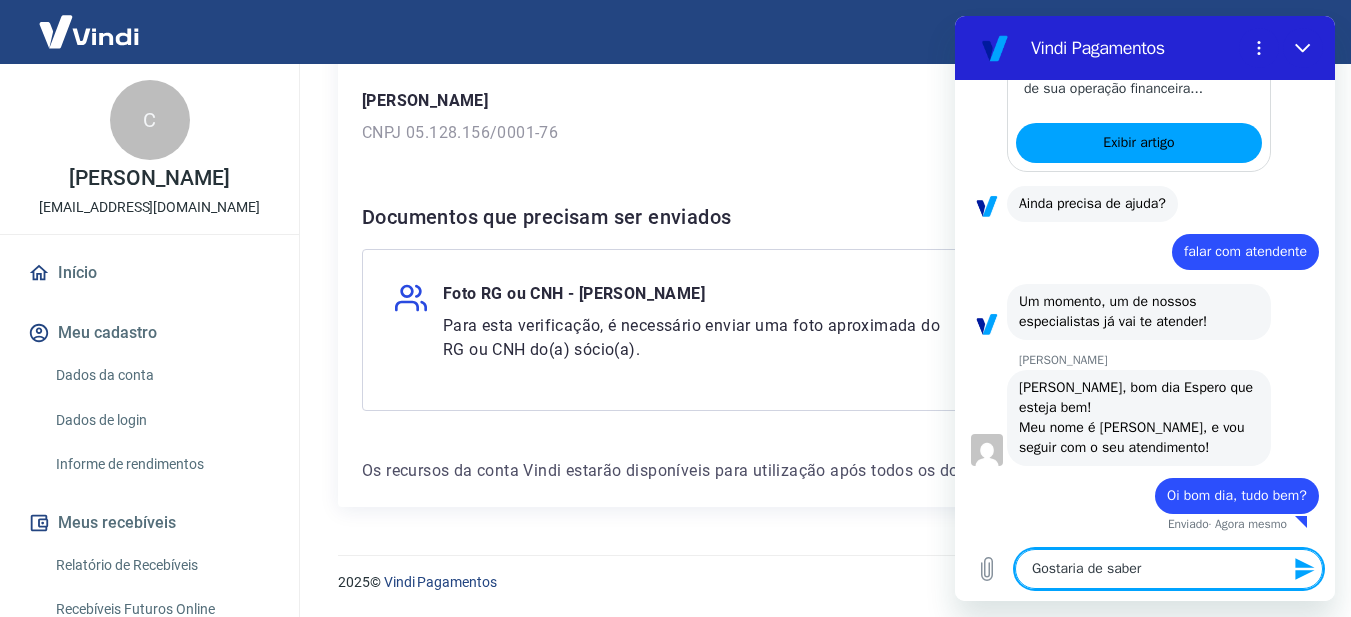 type on "Gostaria de saber" 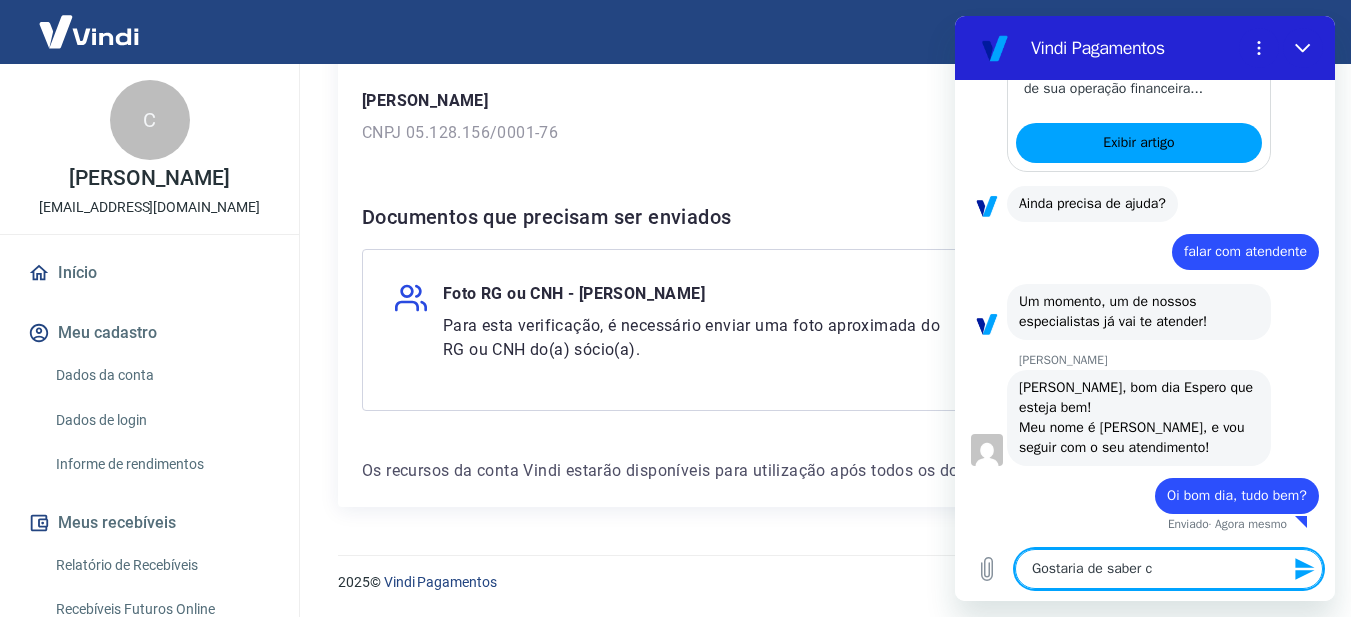 type on "Gostaria de saber co" 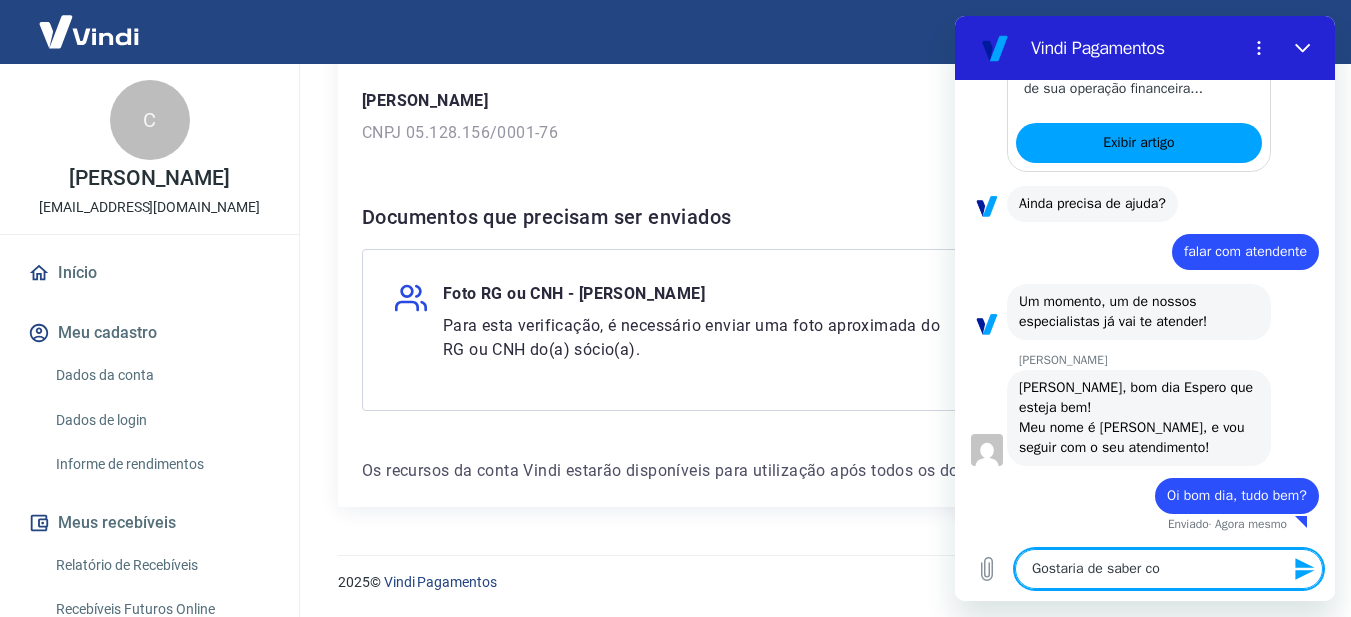 type on "Gostaria de saber com" 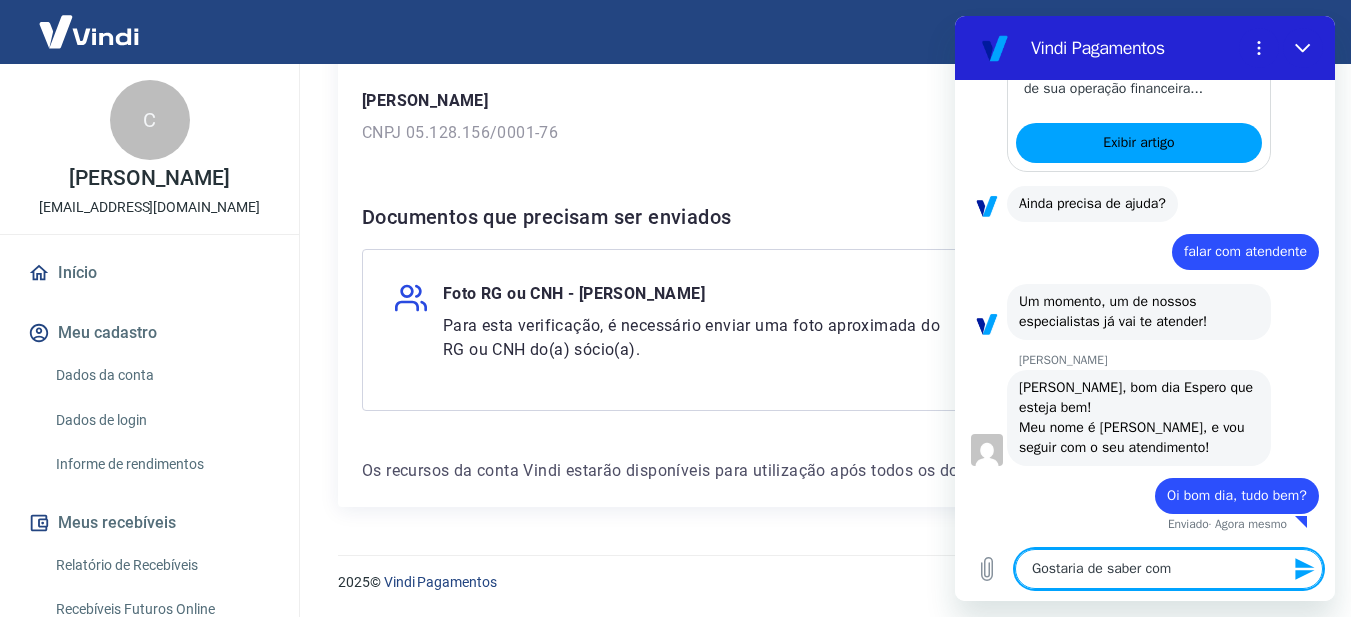 type on "Gostaria de saber como" 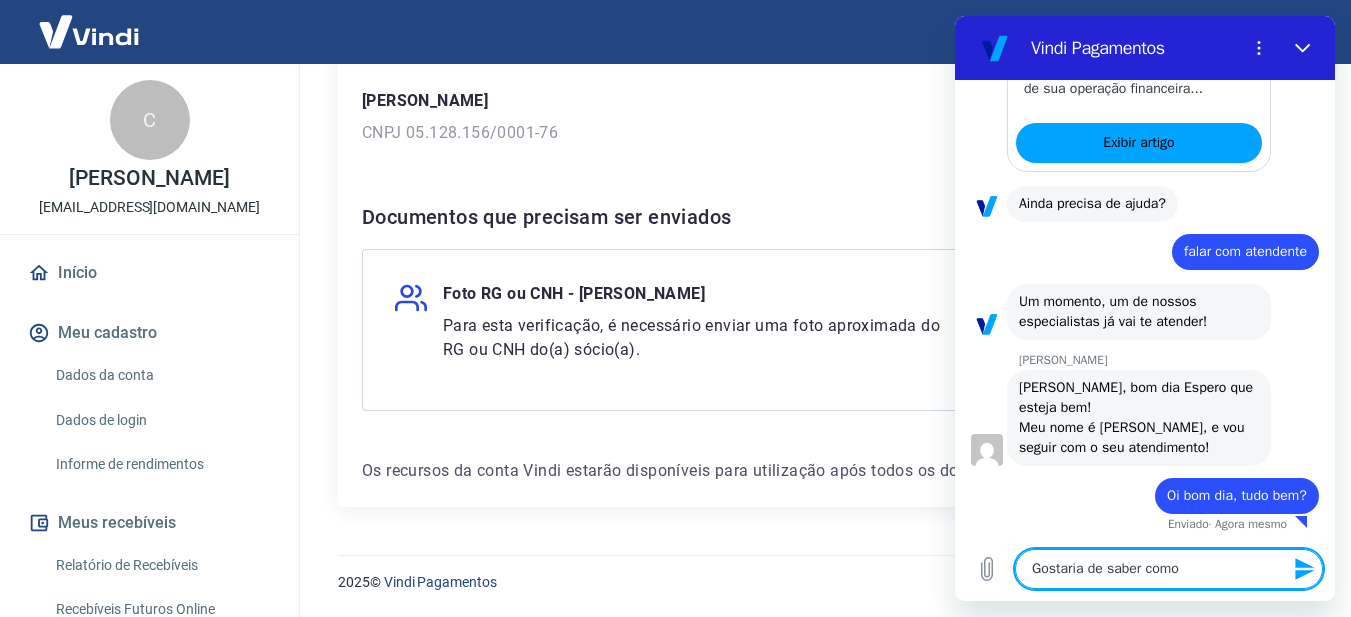 type on "Gostaria de saber como" 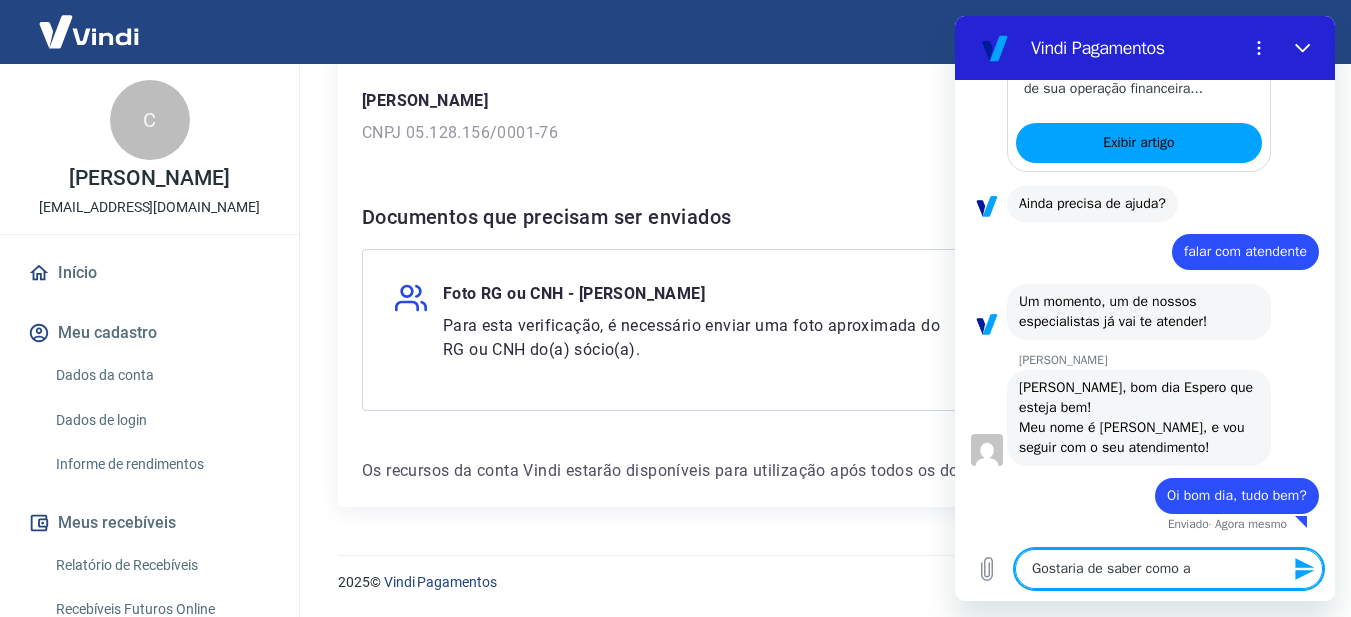 type on "Gostaria de saber como an" 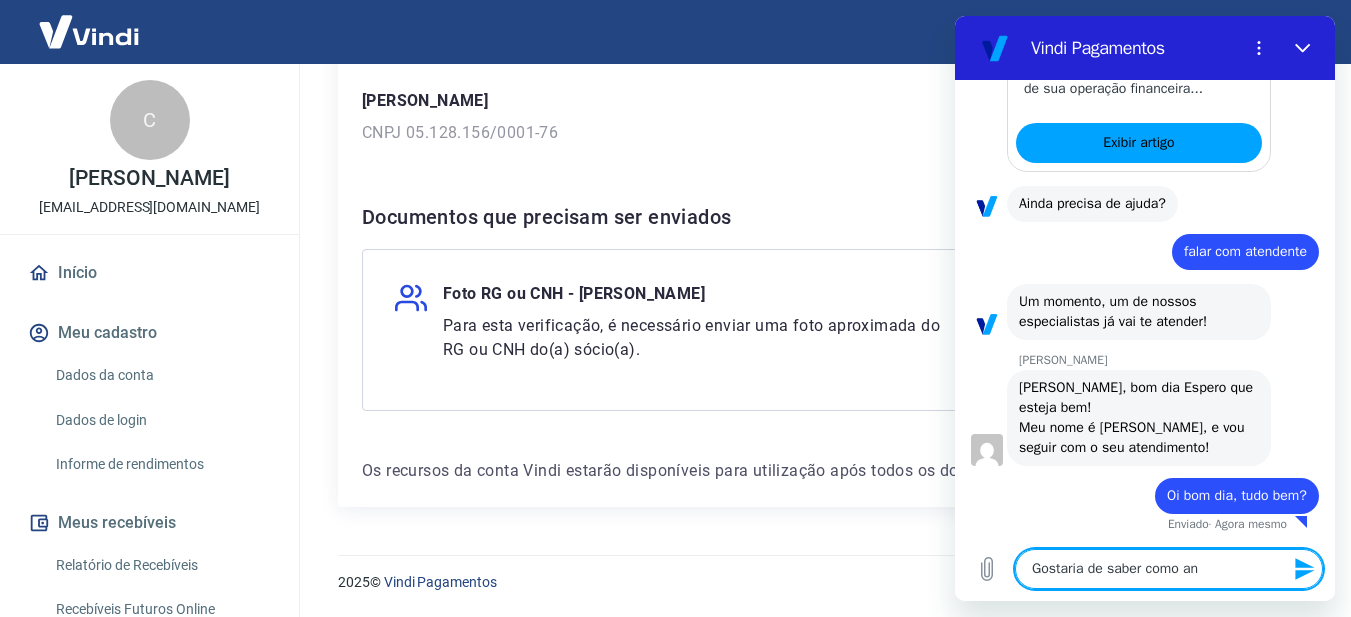 type on "Gostaria de saber como and" 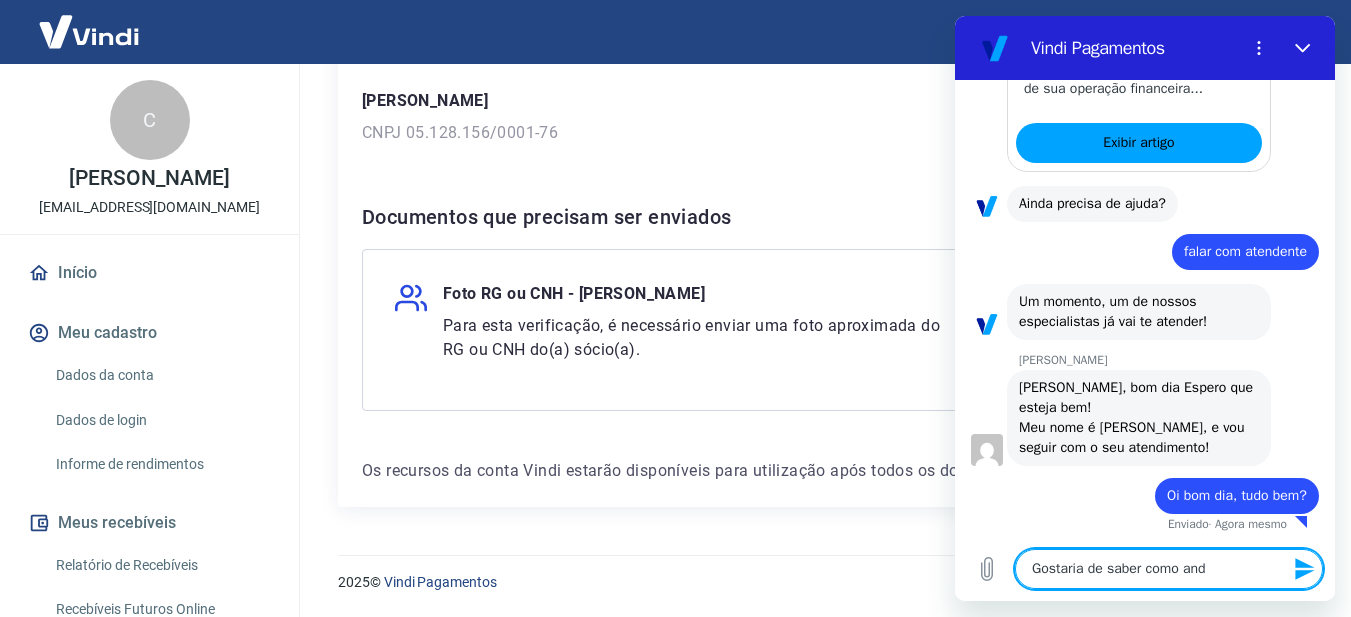 type on "Gostaria de saber como anda" 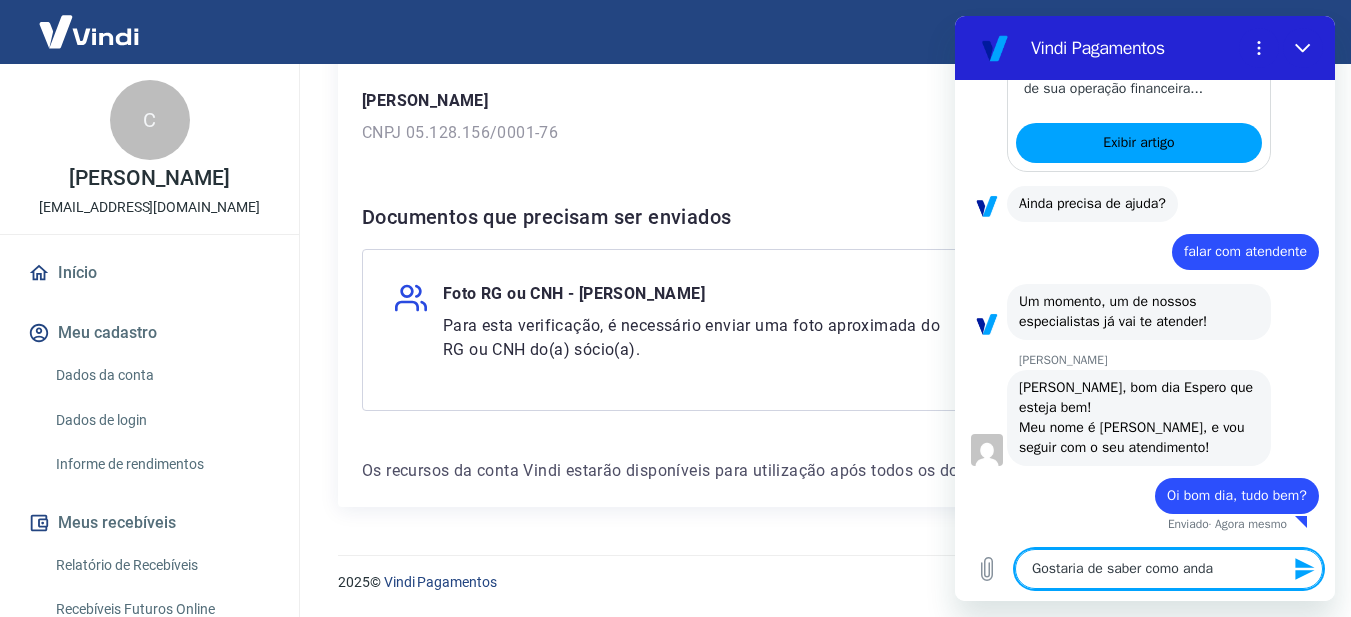 type on "Gostaria de saber como anda" 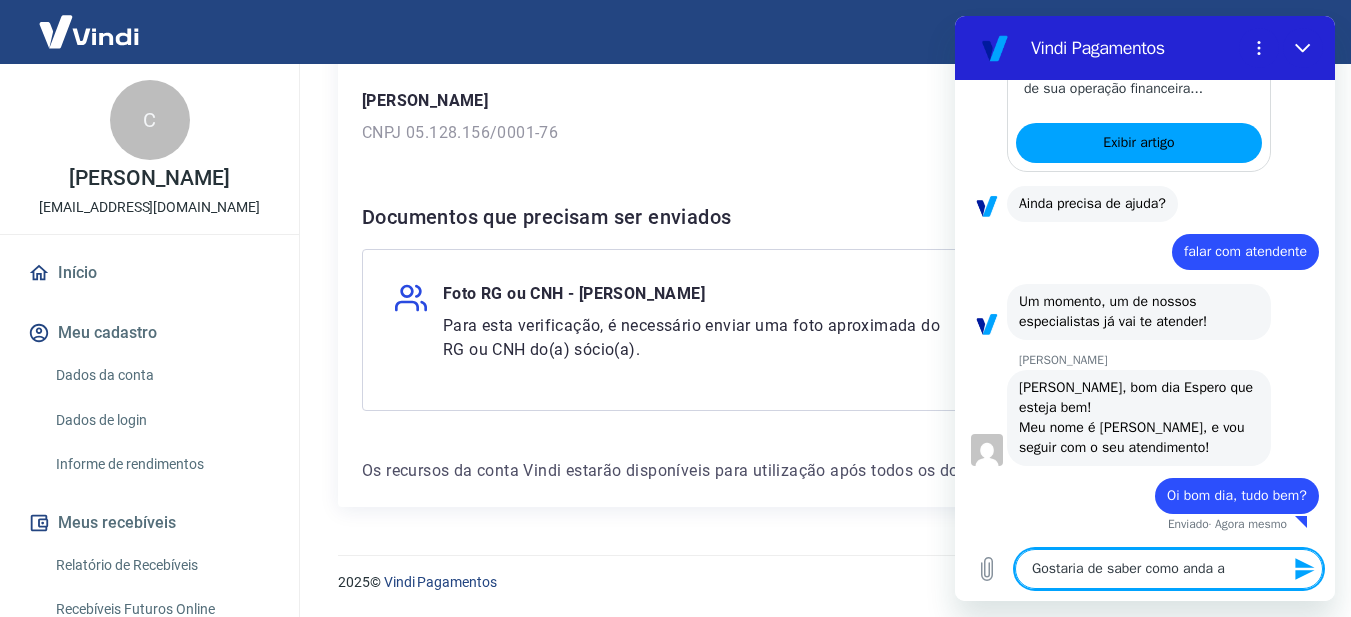 type 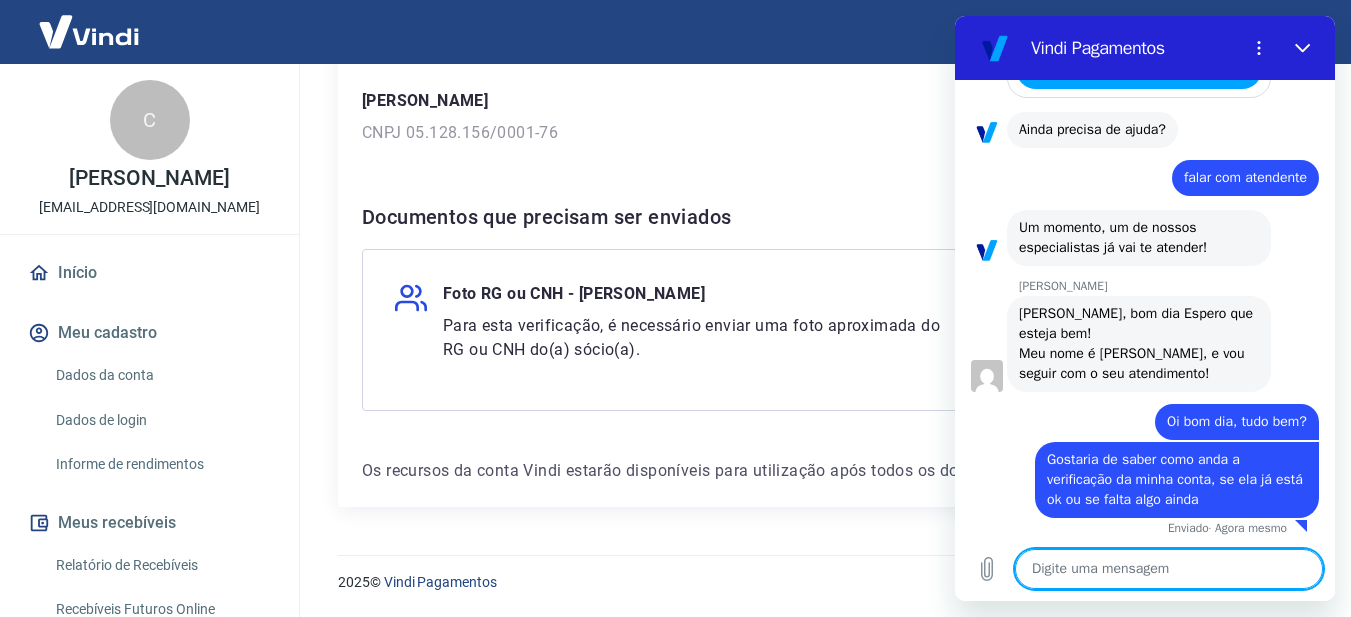 scroll, scrollTop: 684, scrollLeft: 0, axis: vertical 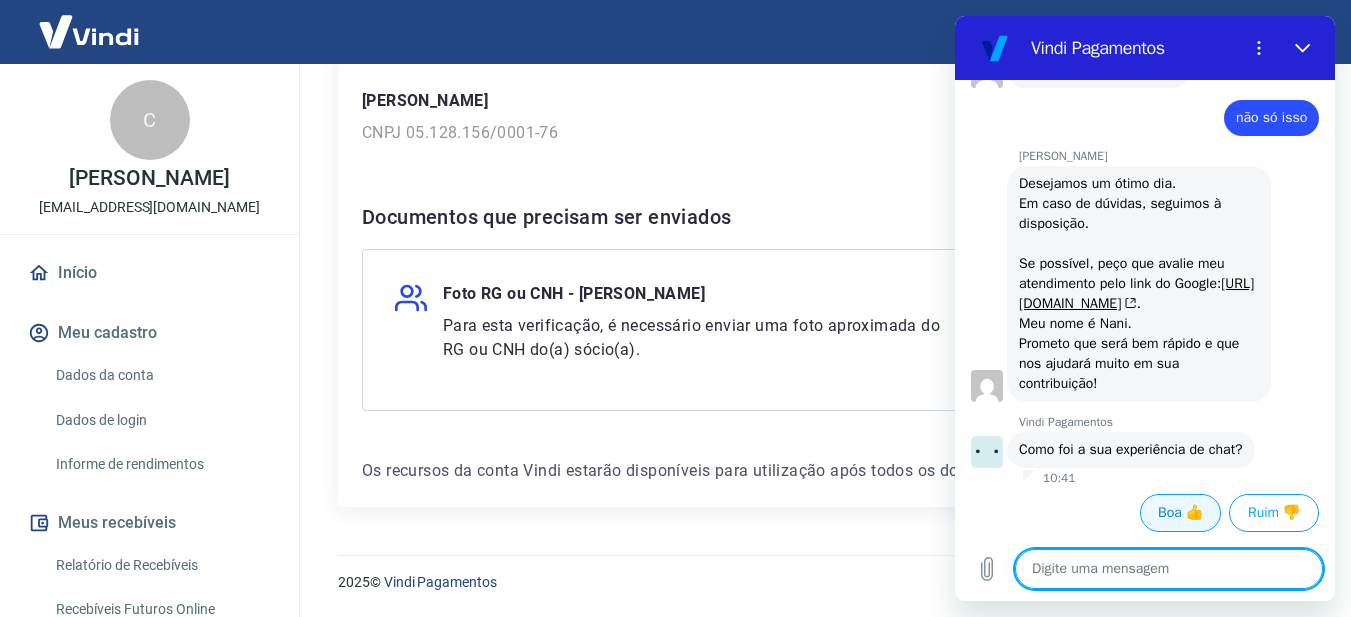 click on "Boa 👍" at bounding box center (1180, 513) 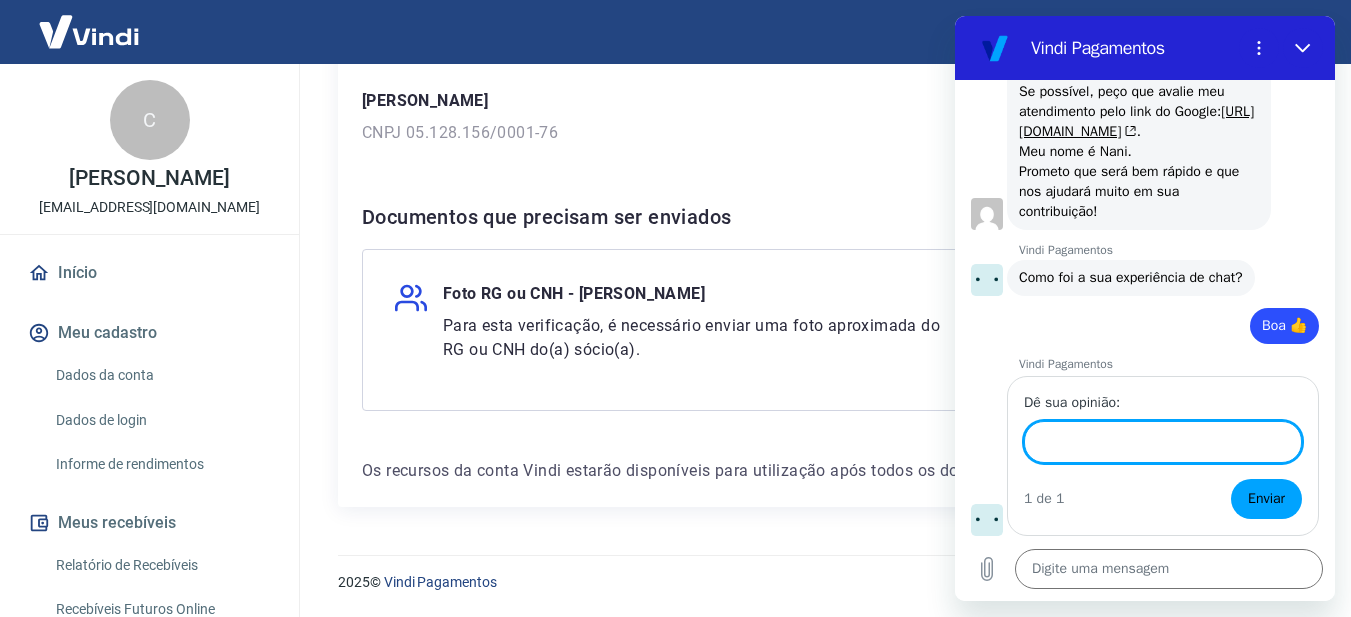 scroll, scrollTop: 1696, scrollLeft: 0, axis: vertical 